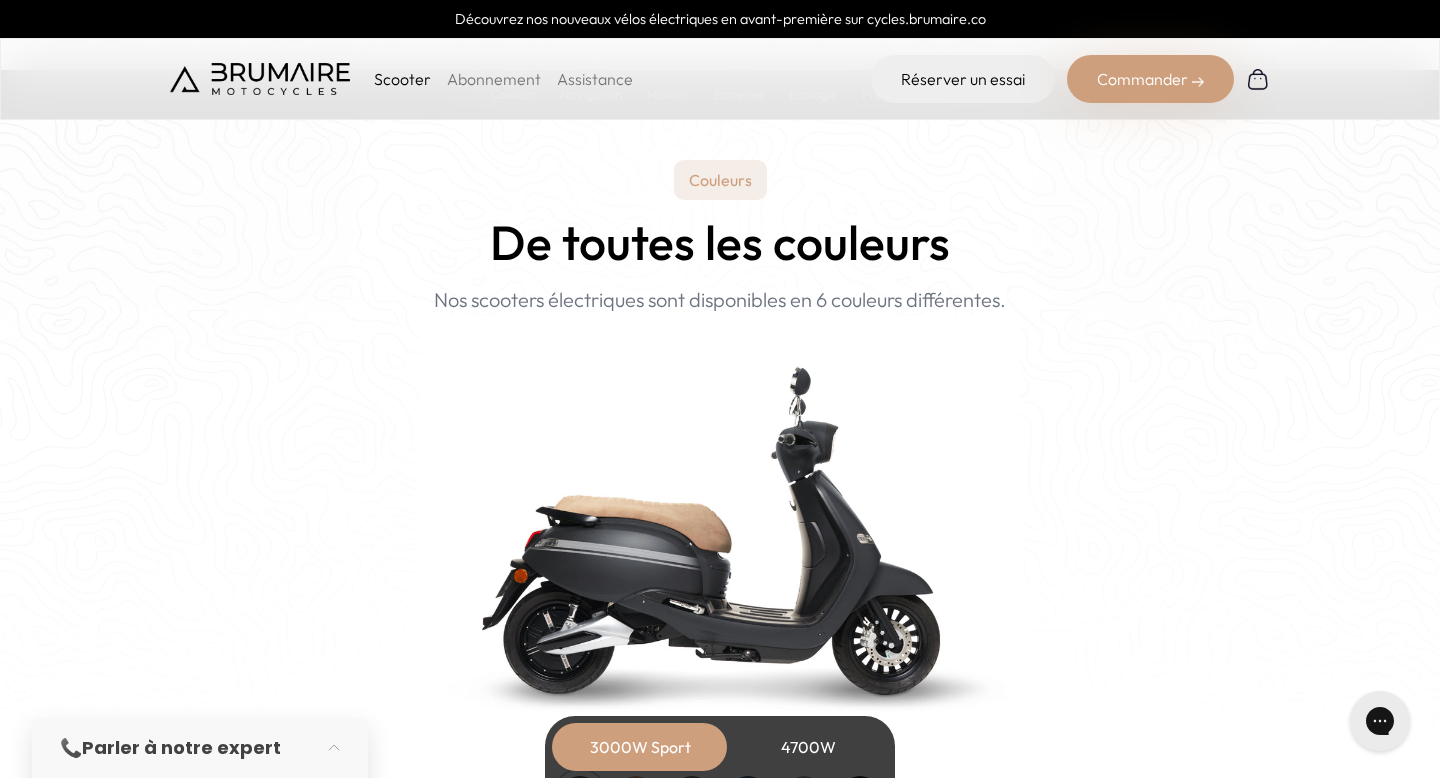 scroll, scrollTop: 1448, scrollLeft: 0, axis: vertical 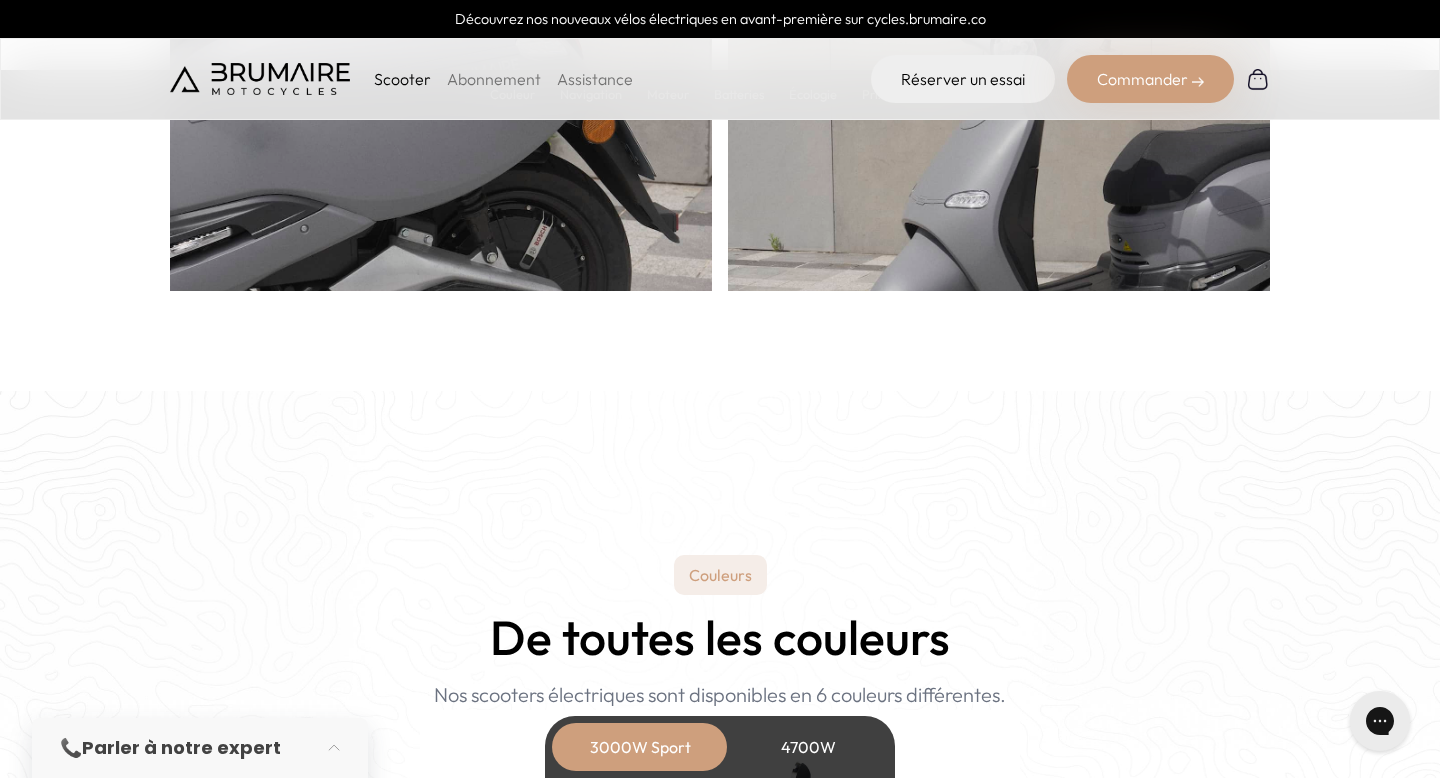 click on "Scooter" at bounding box center (402, 79) 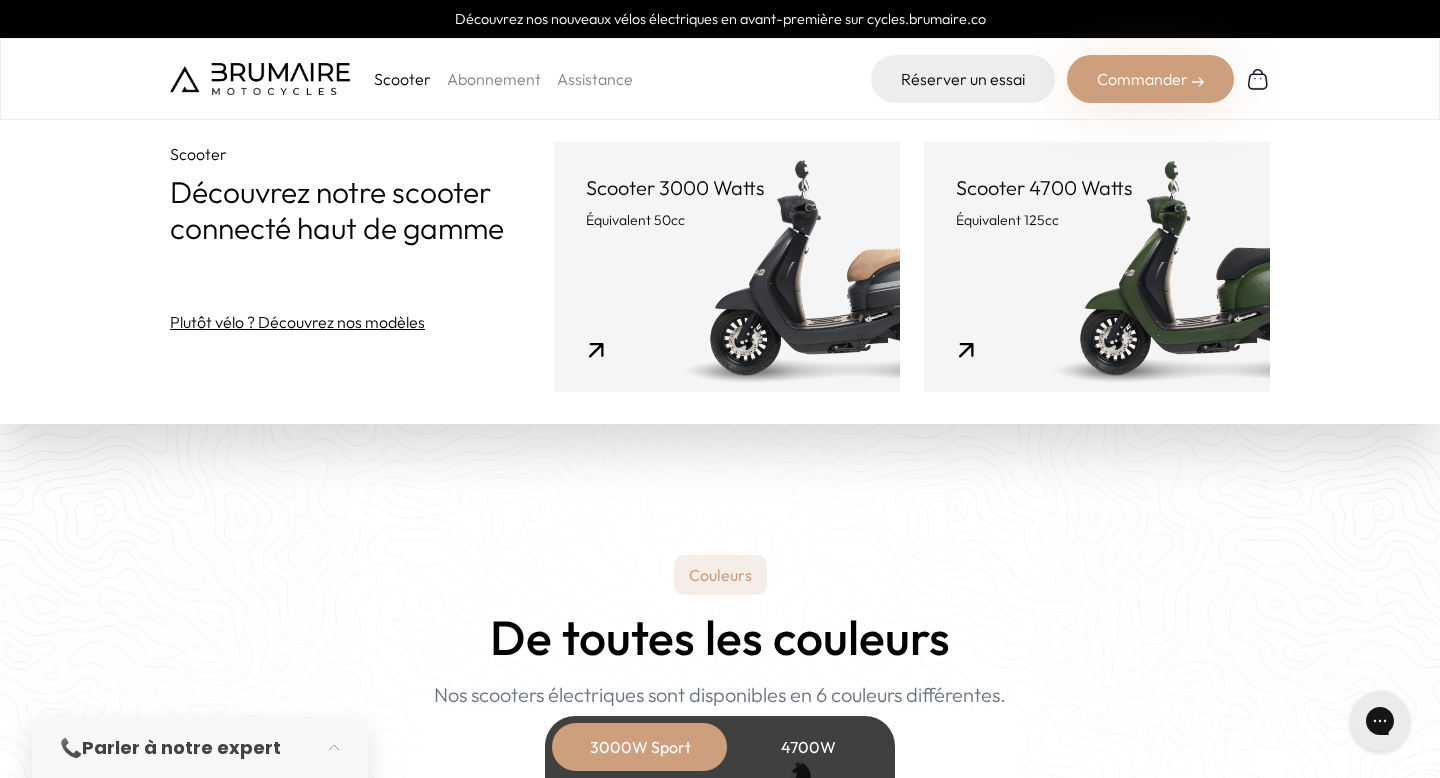 click on "Scooter 3000 Watts
Équivalent 50cc" at bounding box center [727, 267] 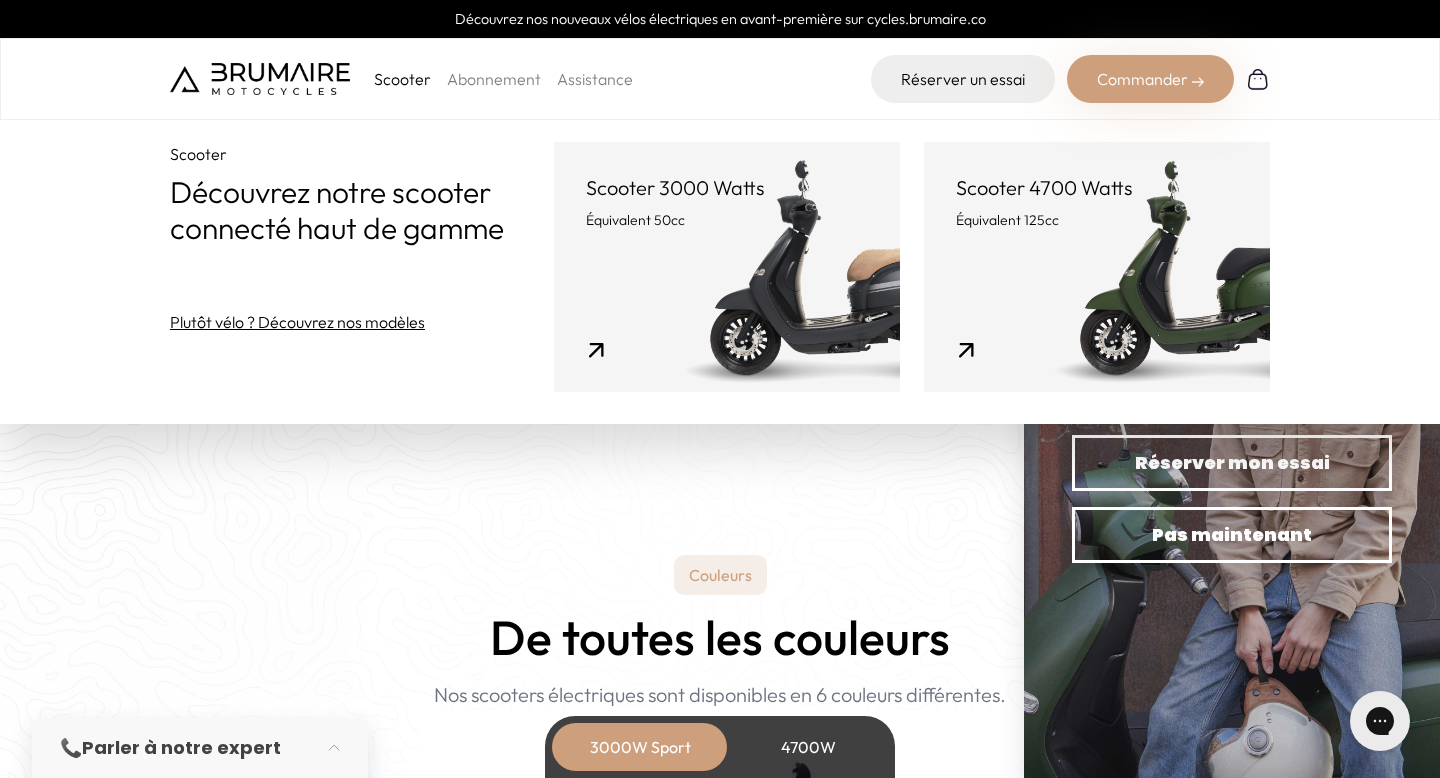 click on "Scooter 3000 Watts
Équivalent 50cc" at bounding box center (727, 267) 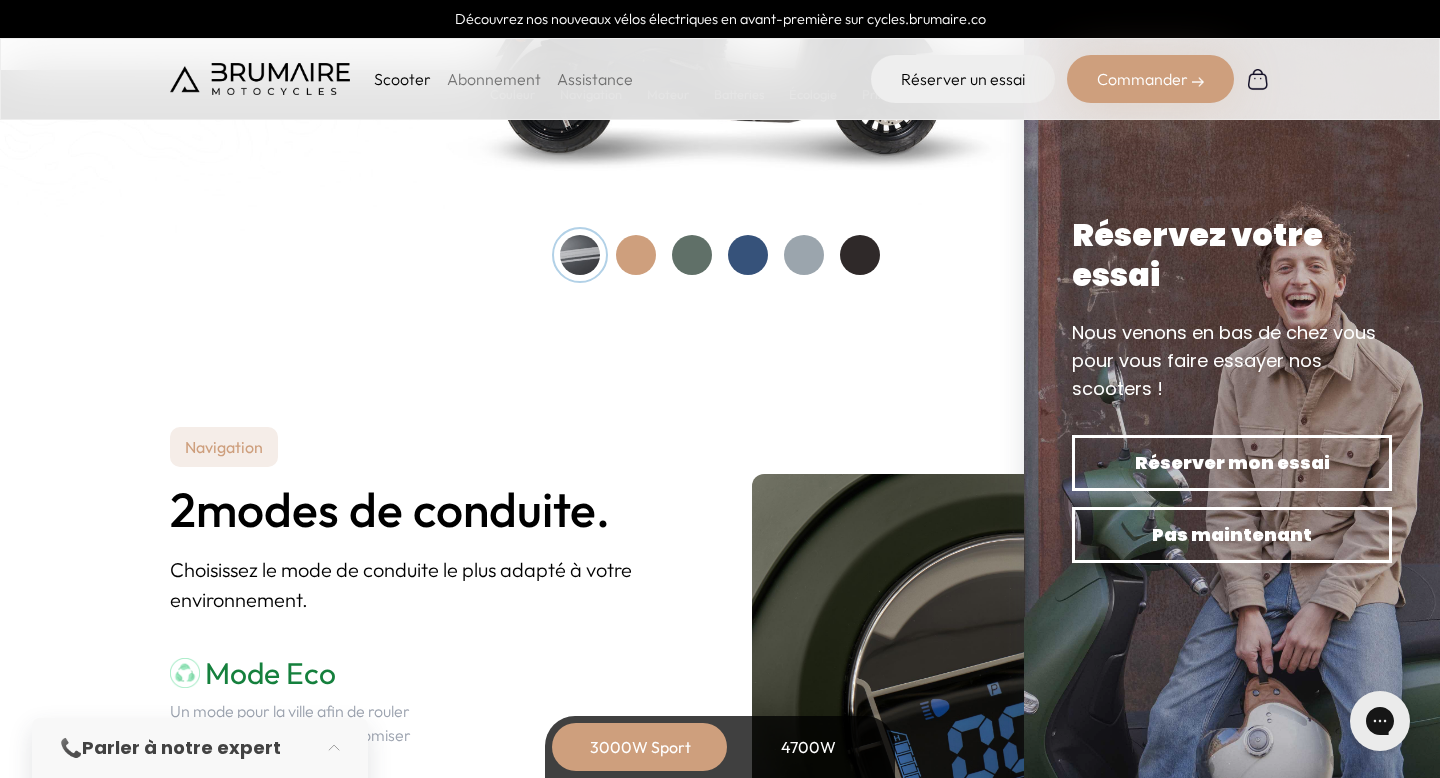 scroll, scrollTop: 2391, scrollLeft: 0, axis: vertical 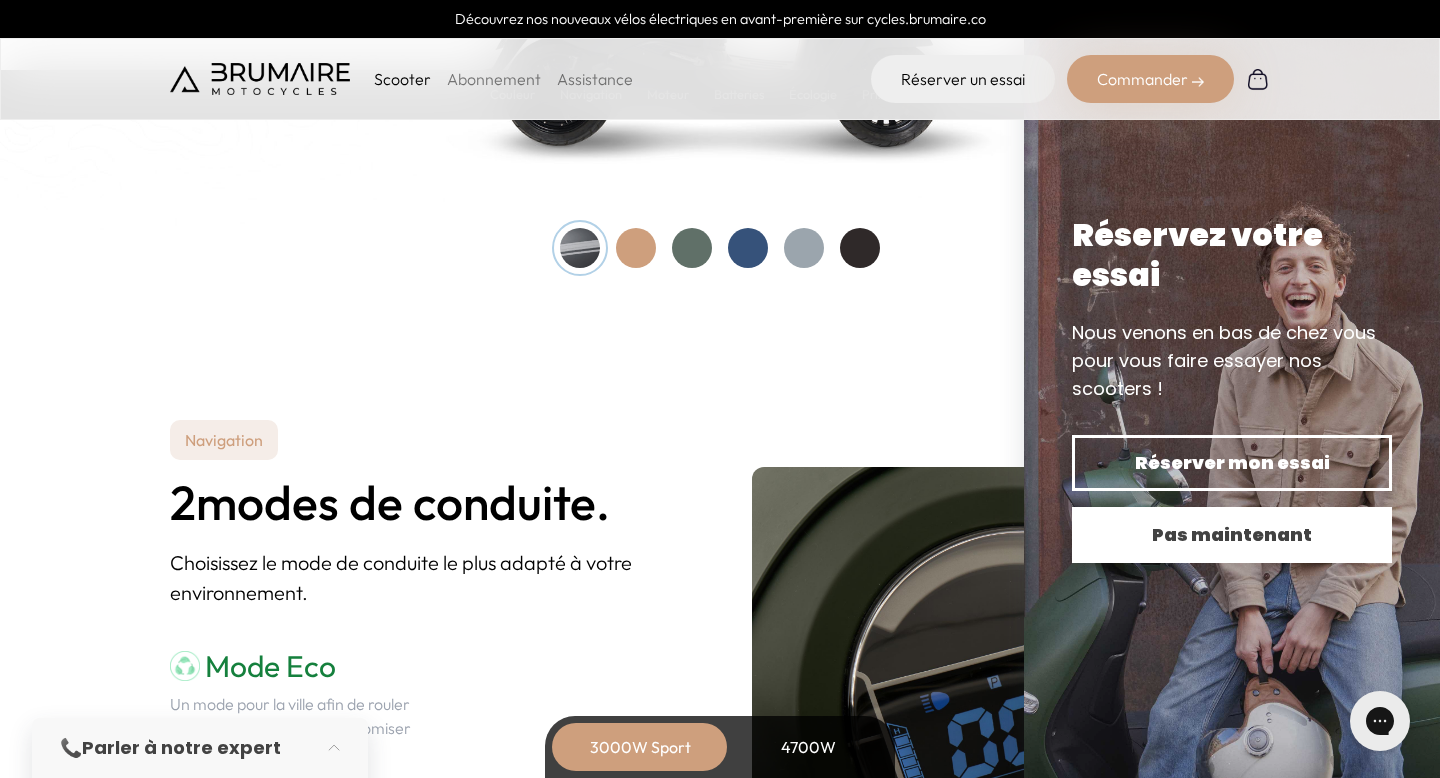 click on "Pas maintenant" at bounding box center (1232, 535) 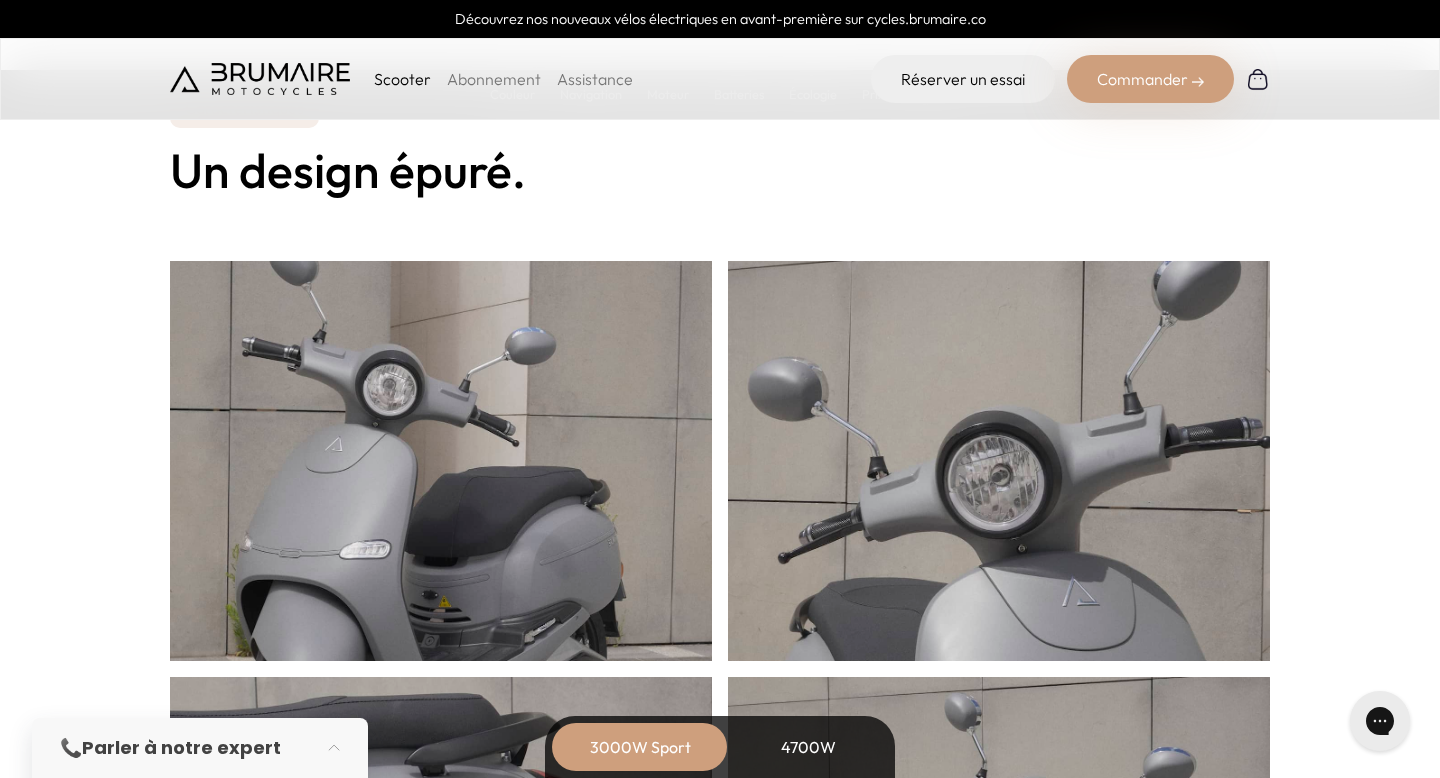 scroll, scrollTop: 0, scrollLeft: 0, axis: both 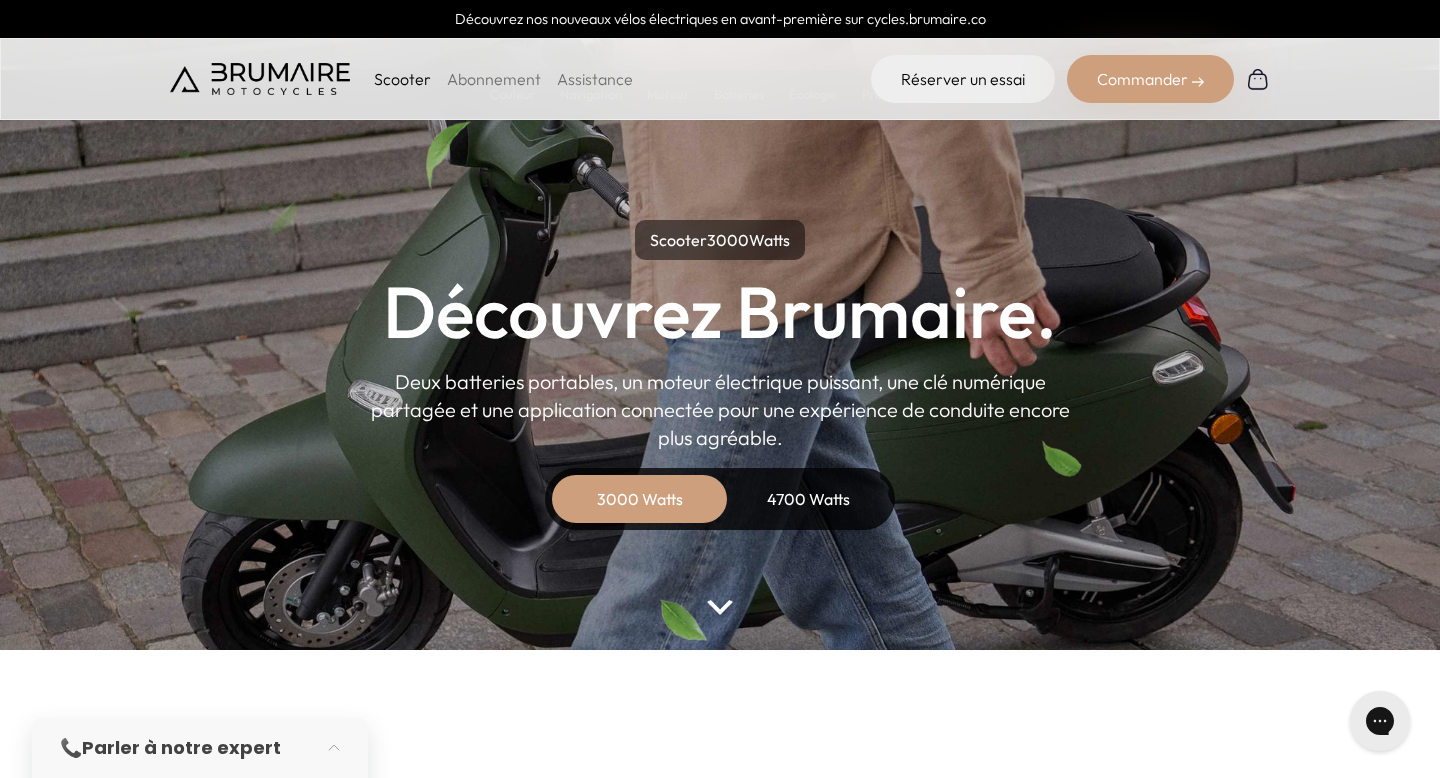 click on "Scooter" at bounding box center (402, 79) 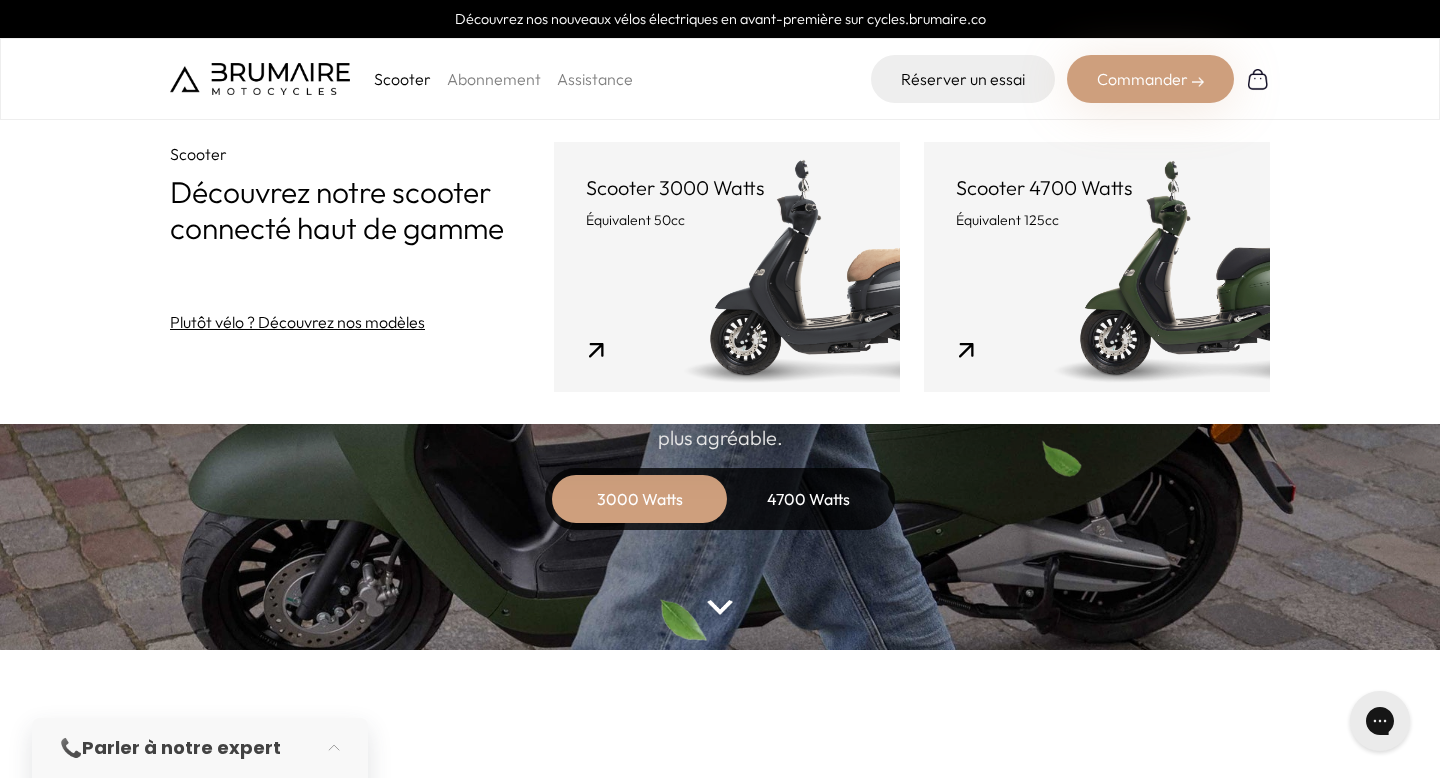 click on "Scooter 4700 Watts
Équivalent 125cc" at bounding box center [1097, 267] 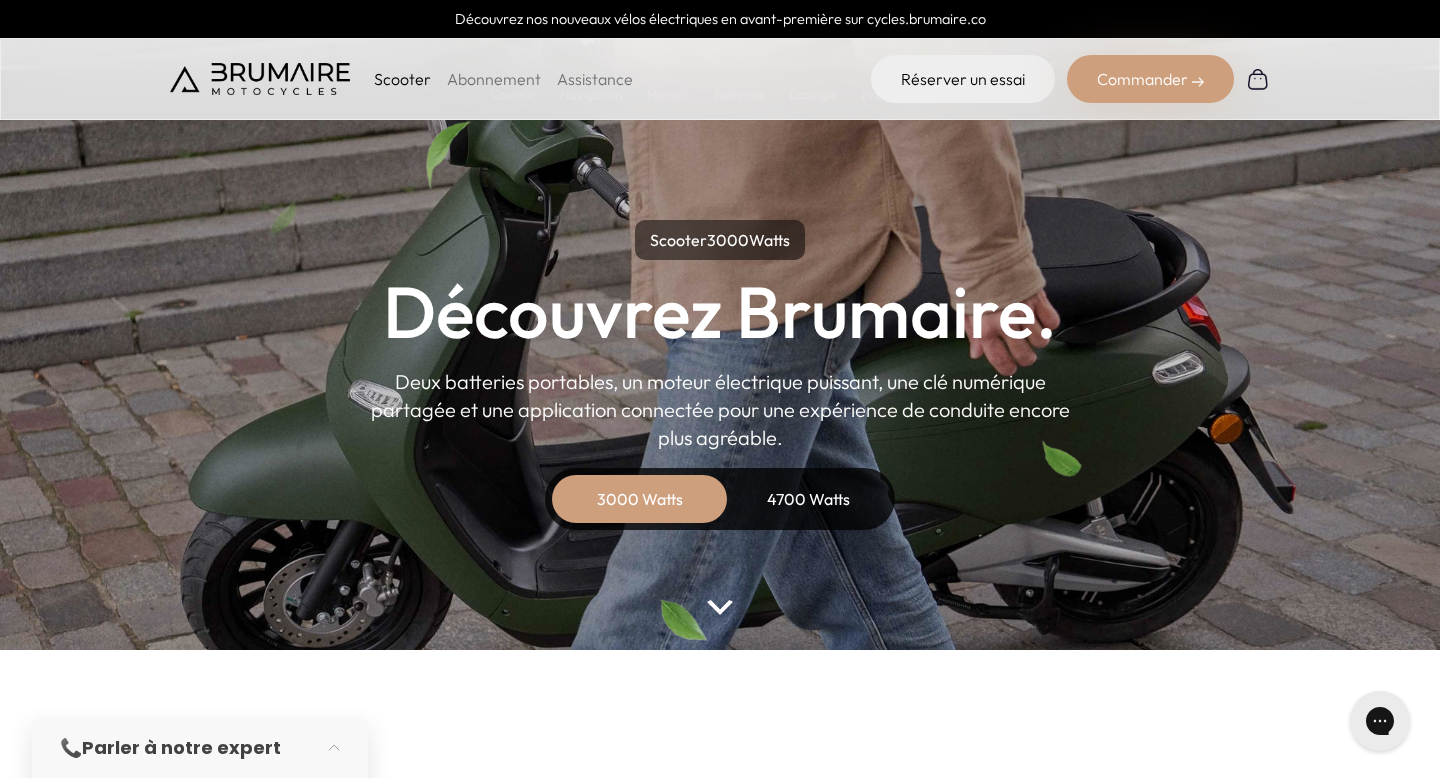 click on "4700 Watts" at bounding box center (808, 499) 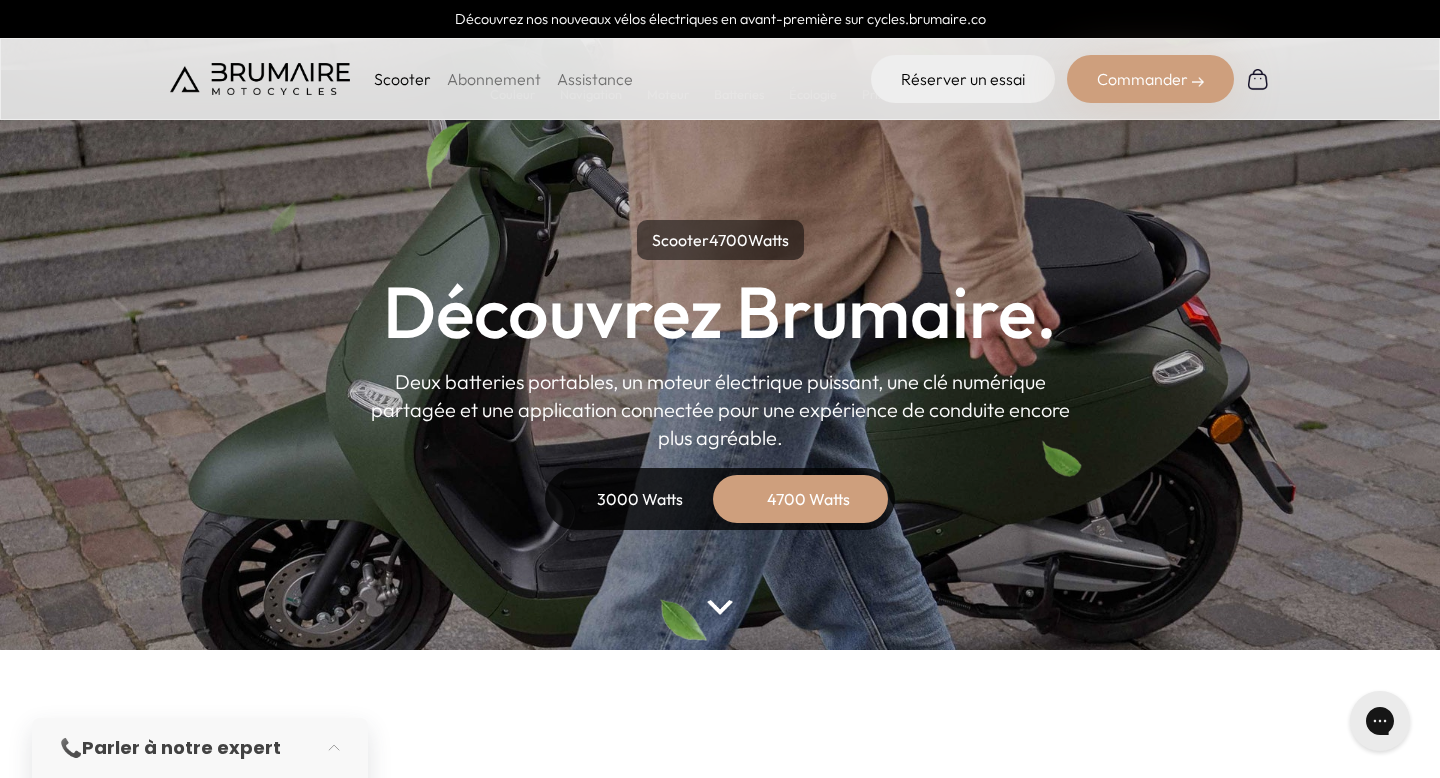 click on "3000 Watts" at bounding box center [640, 499] 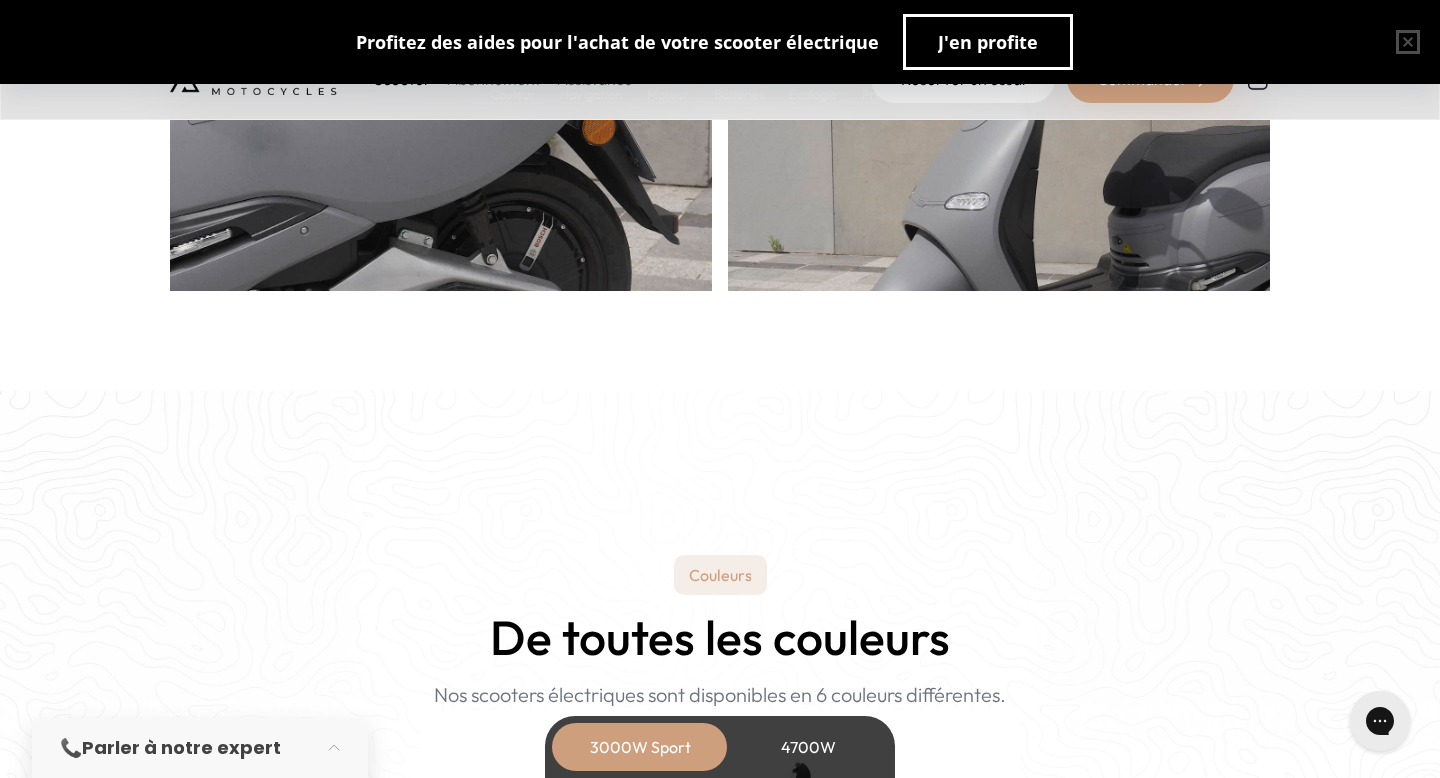 scroll, scrollTop: 1985, scrollLeft: 0, axis: vertical 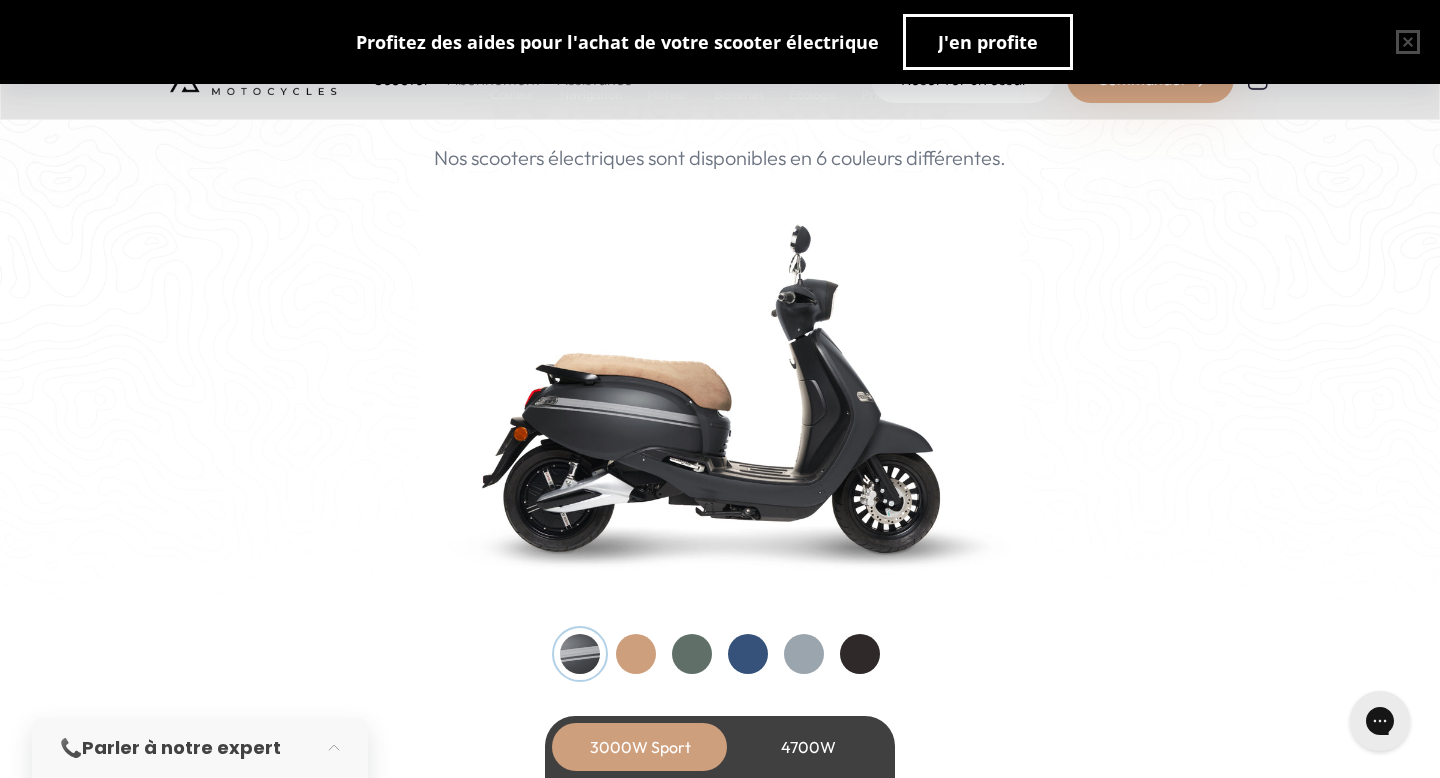 click at bounding box center (636, 654) 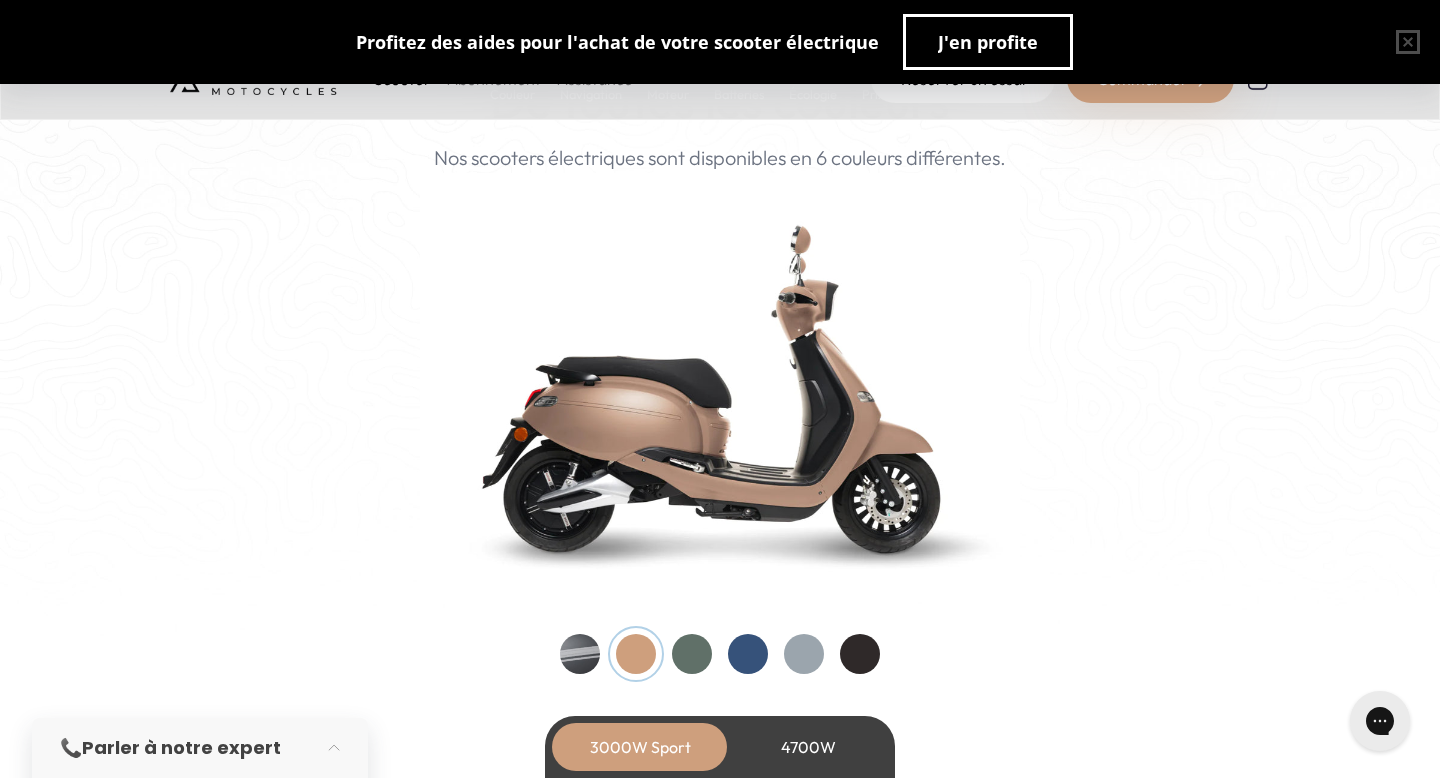 click at bounding box center (720, 654) 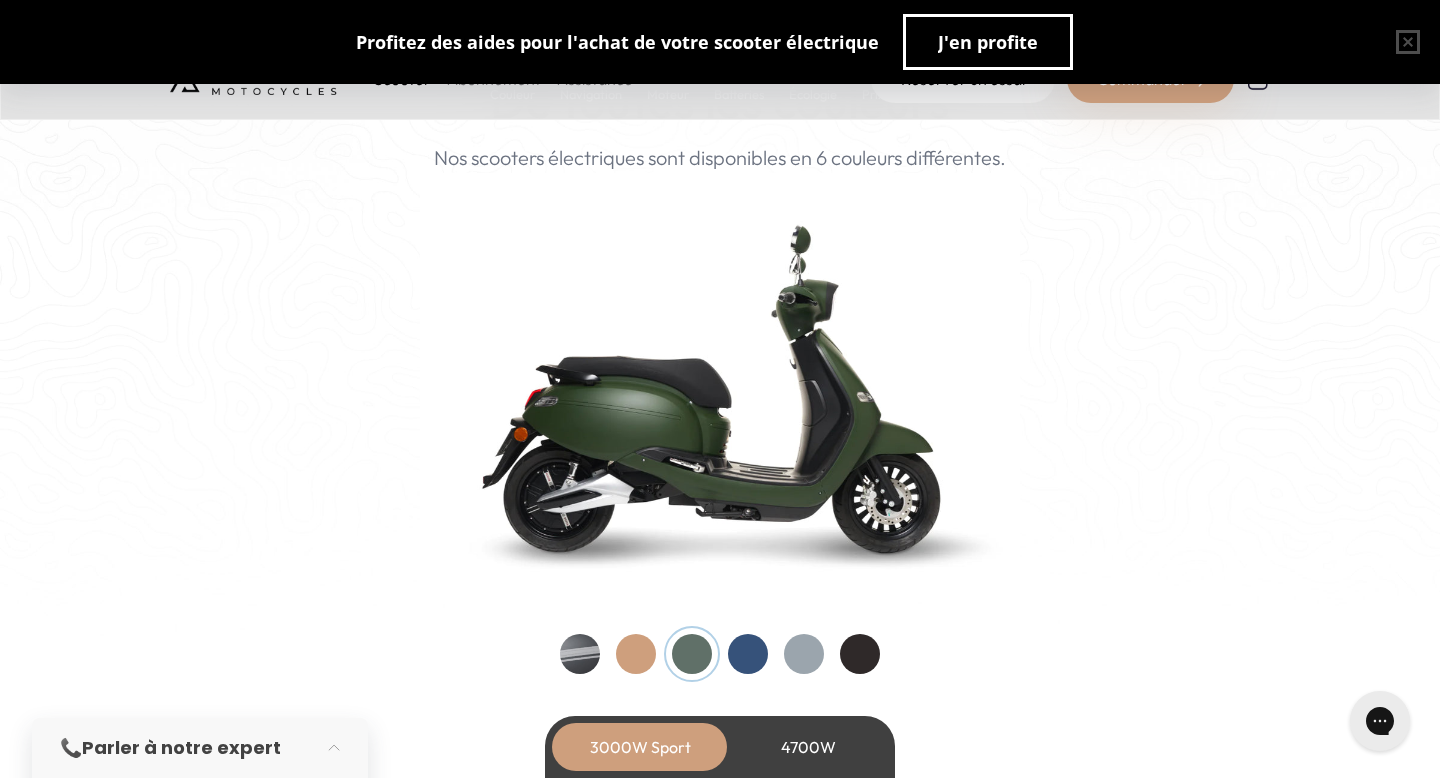 click at bounding box center [720, 654] 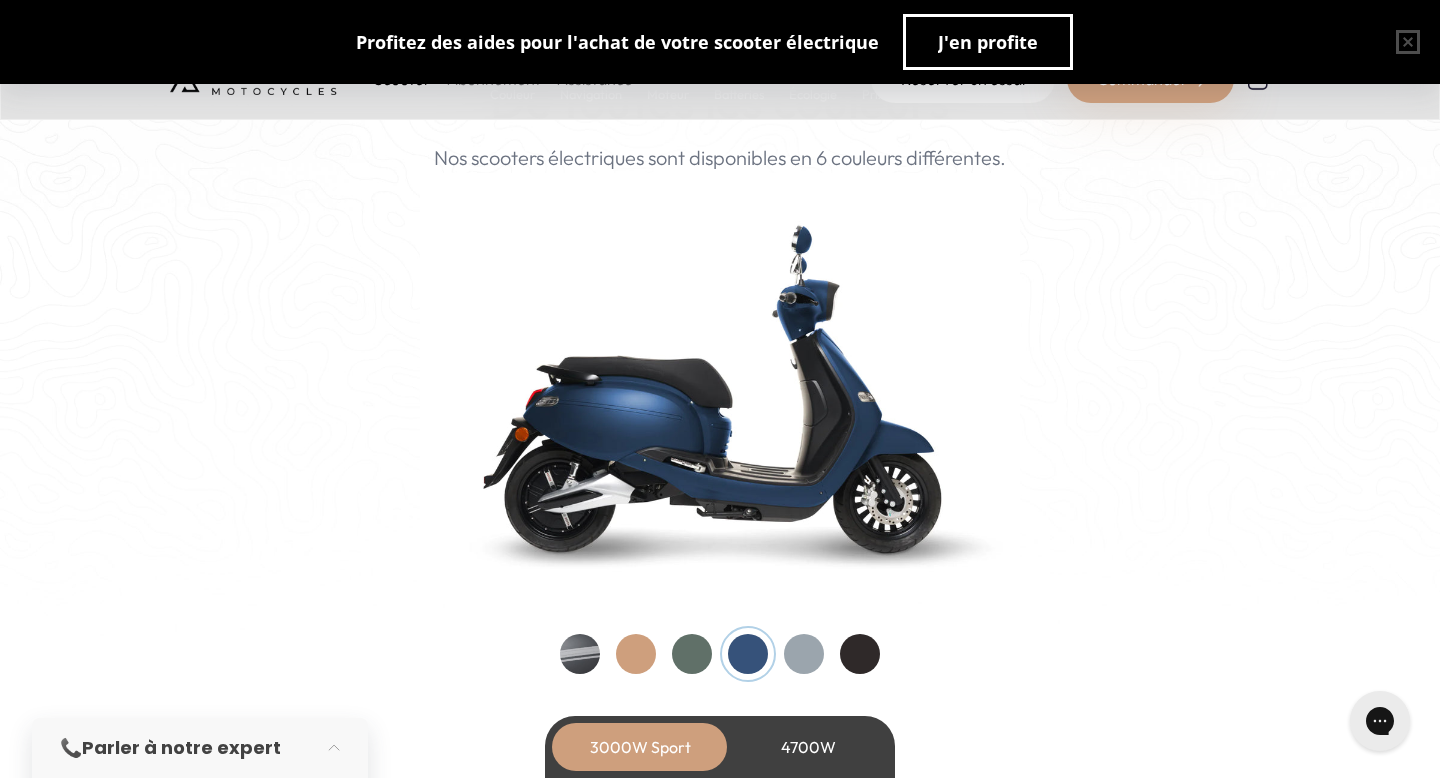 click at bounding box center [748, 654] 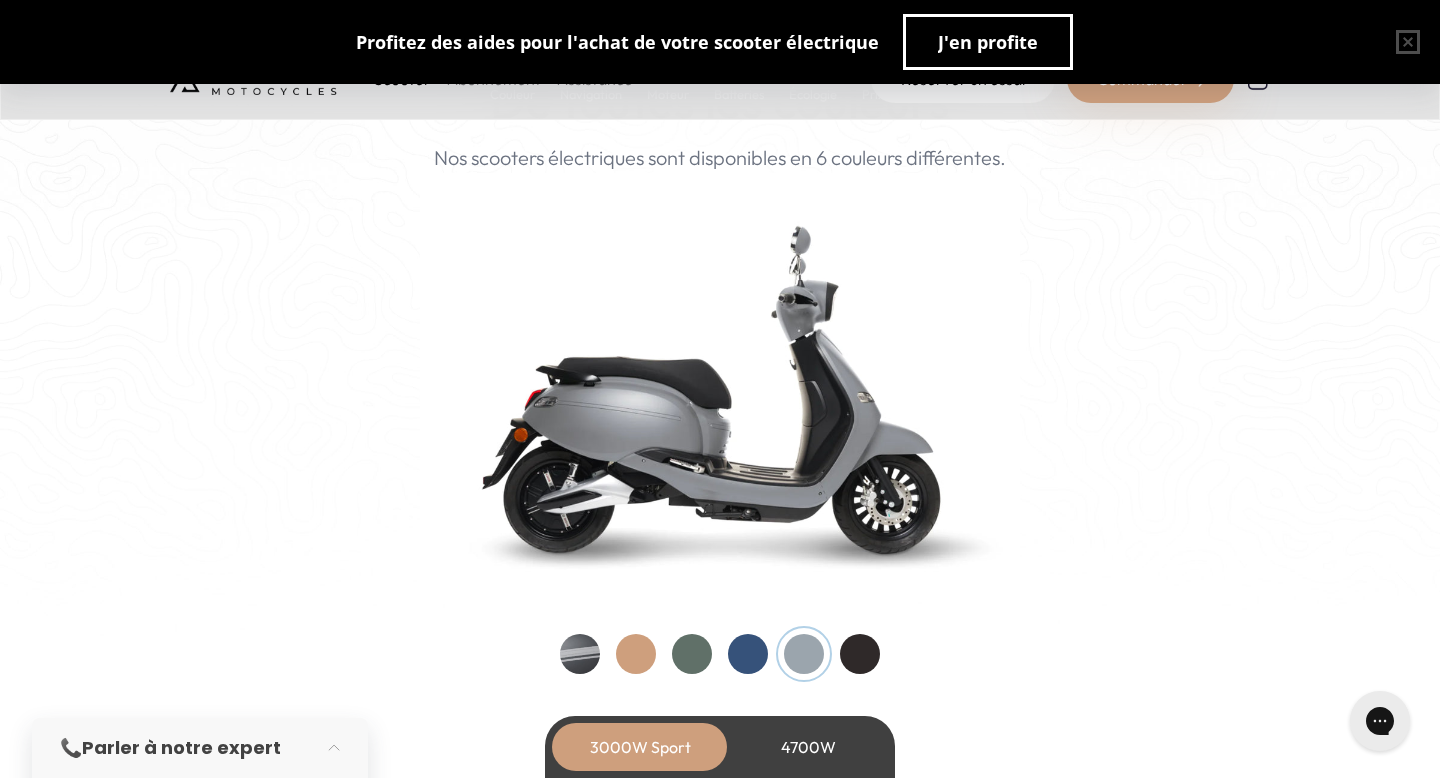 click at bounding box center [860, 654] 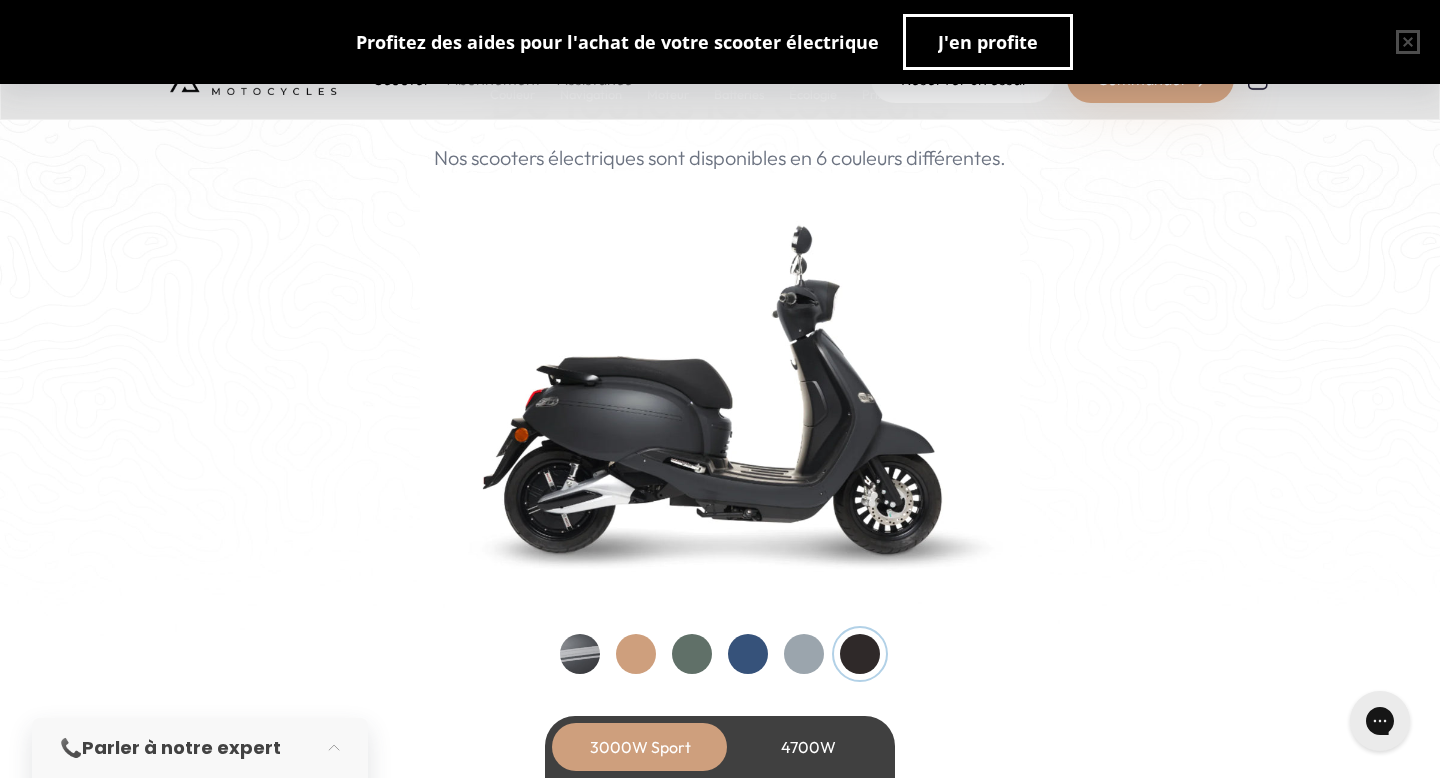 click at bounding box center (580, 654) 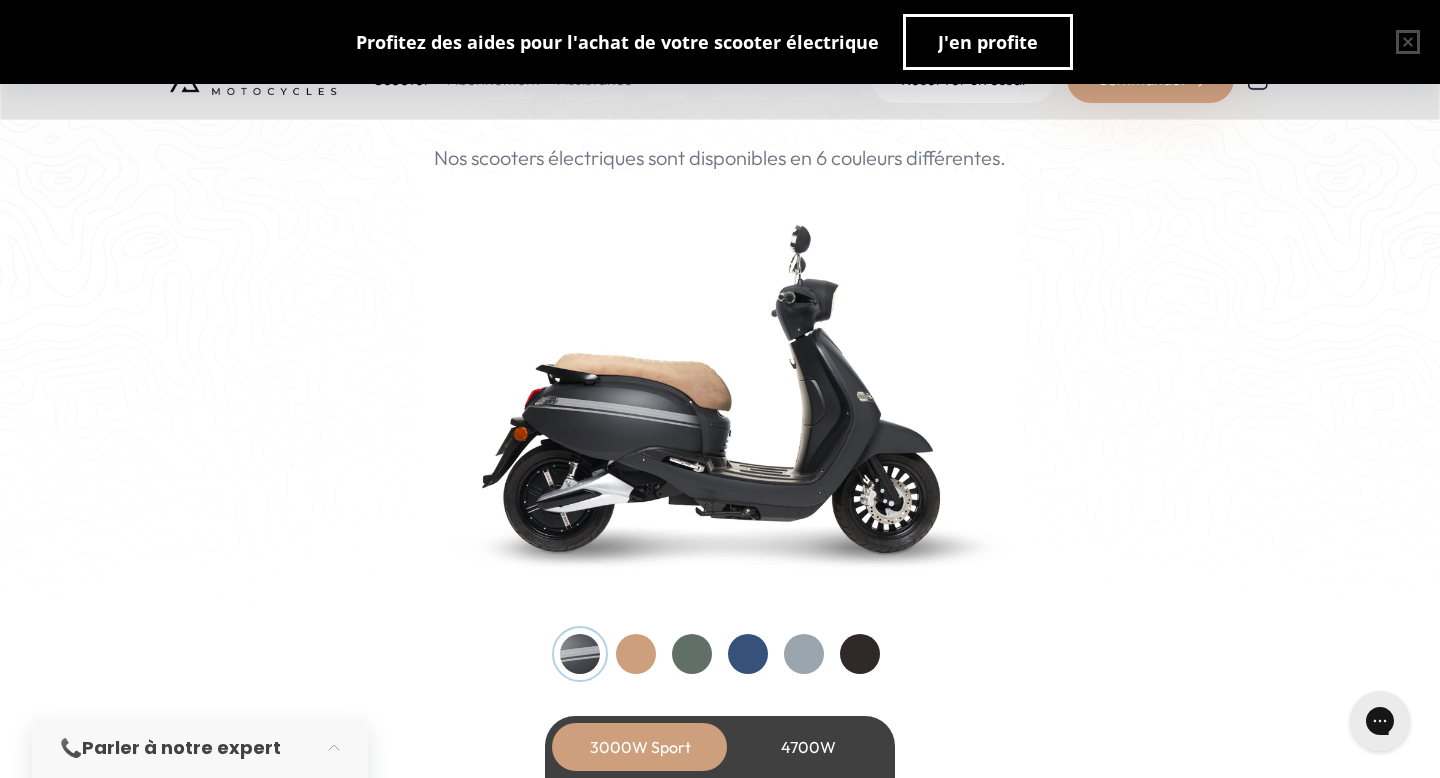 click at bounding box center (692, 654) 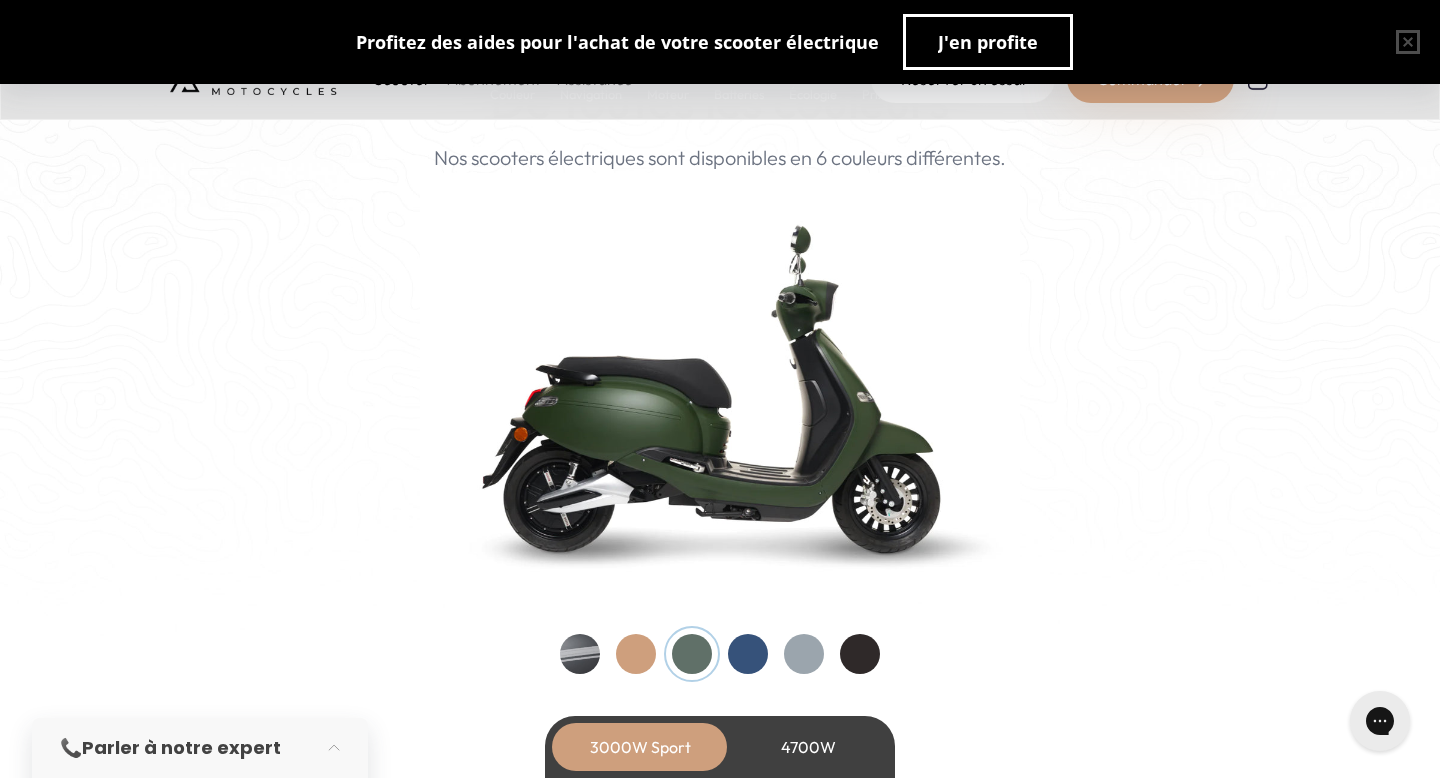click at bounding box center (580, 654) 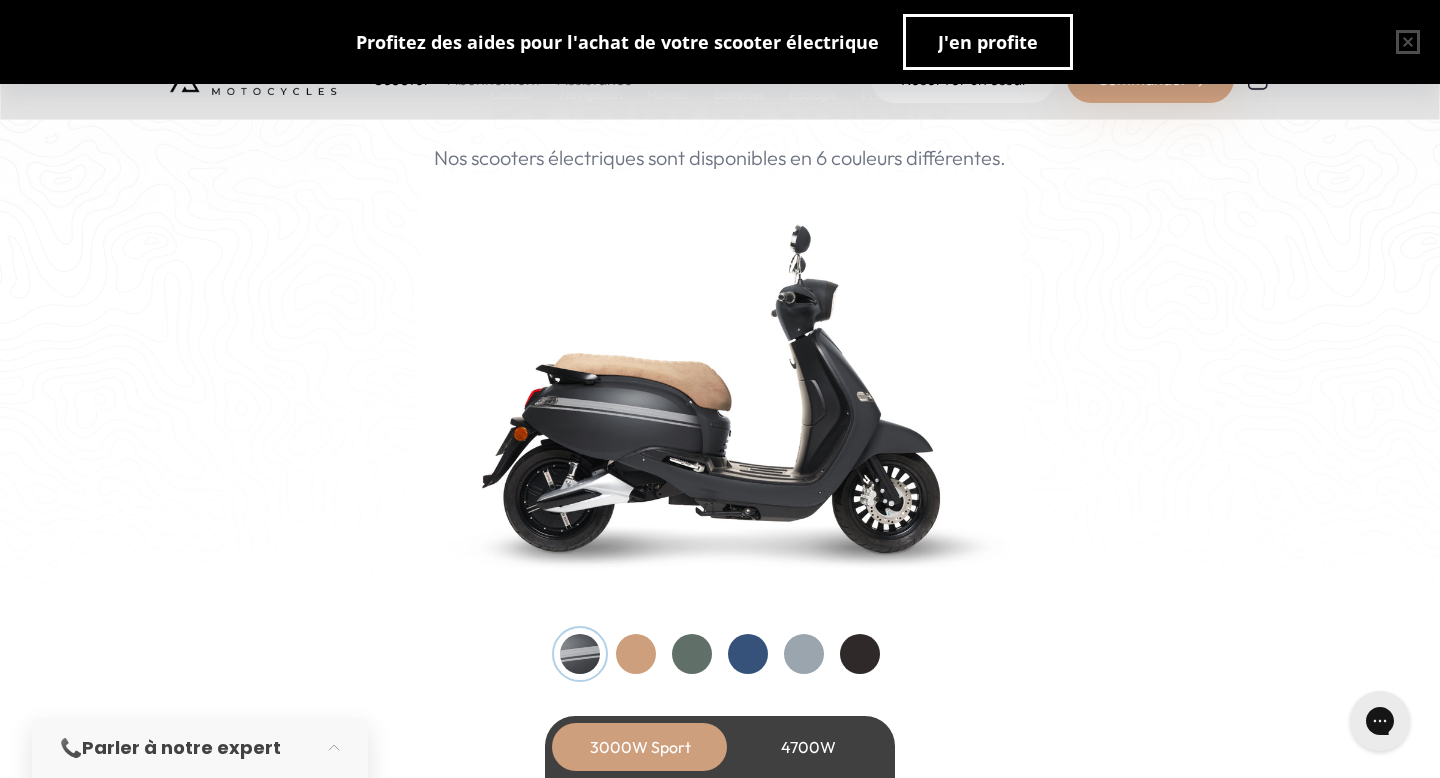 click at bounding box center [636, 654] 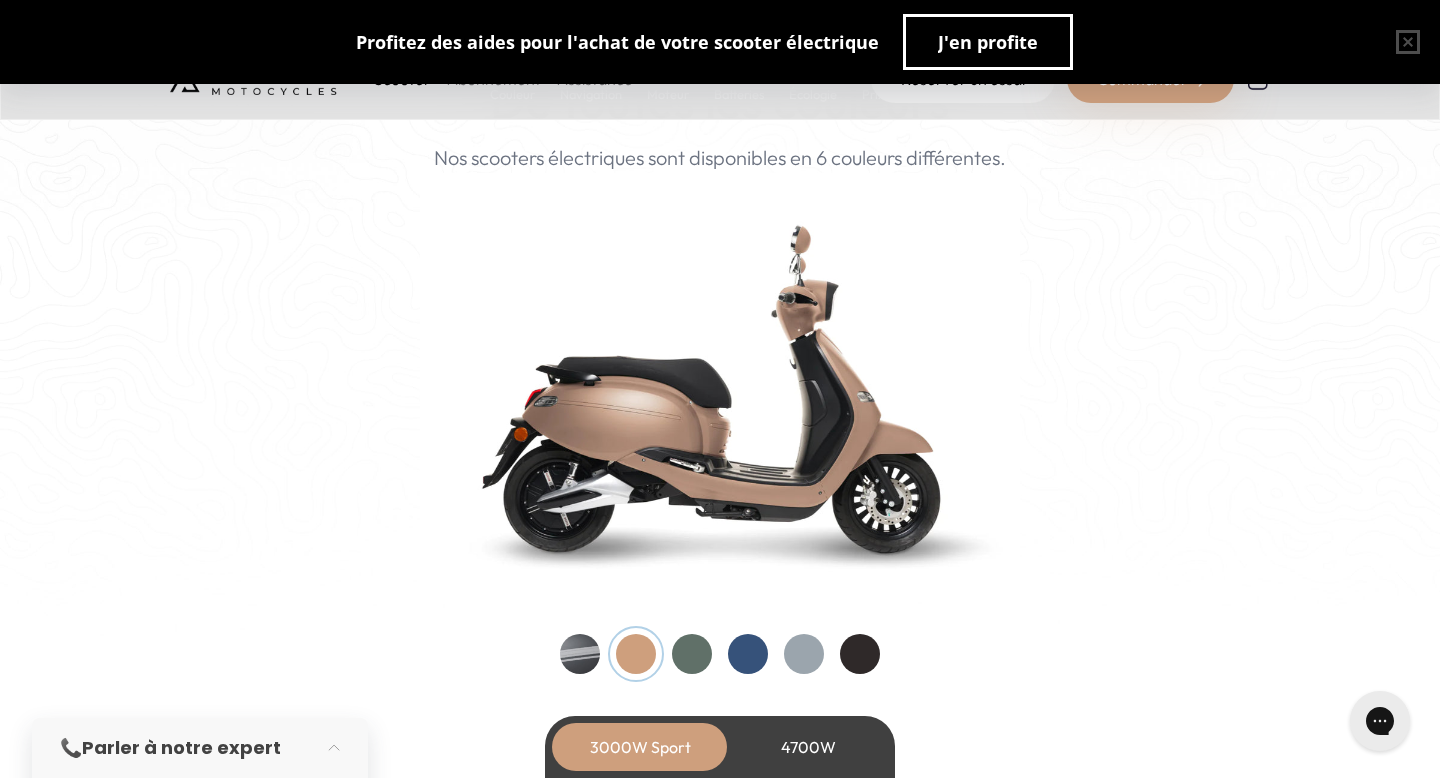 click at bounding box center (580, 654) 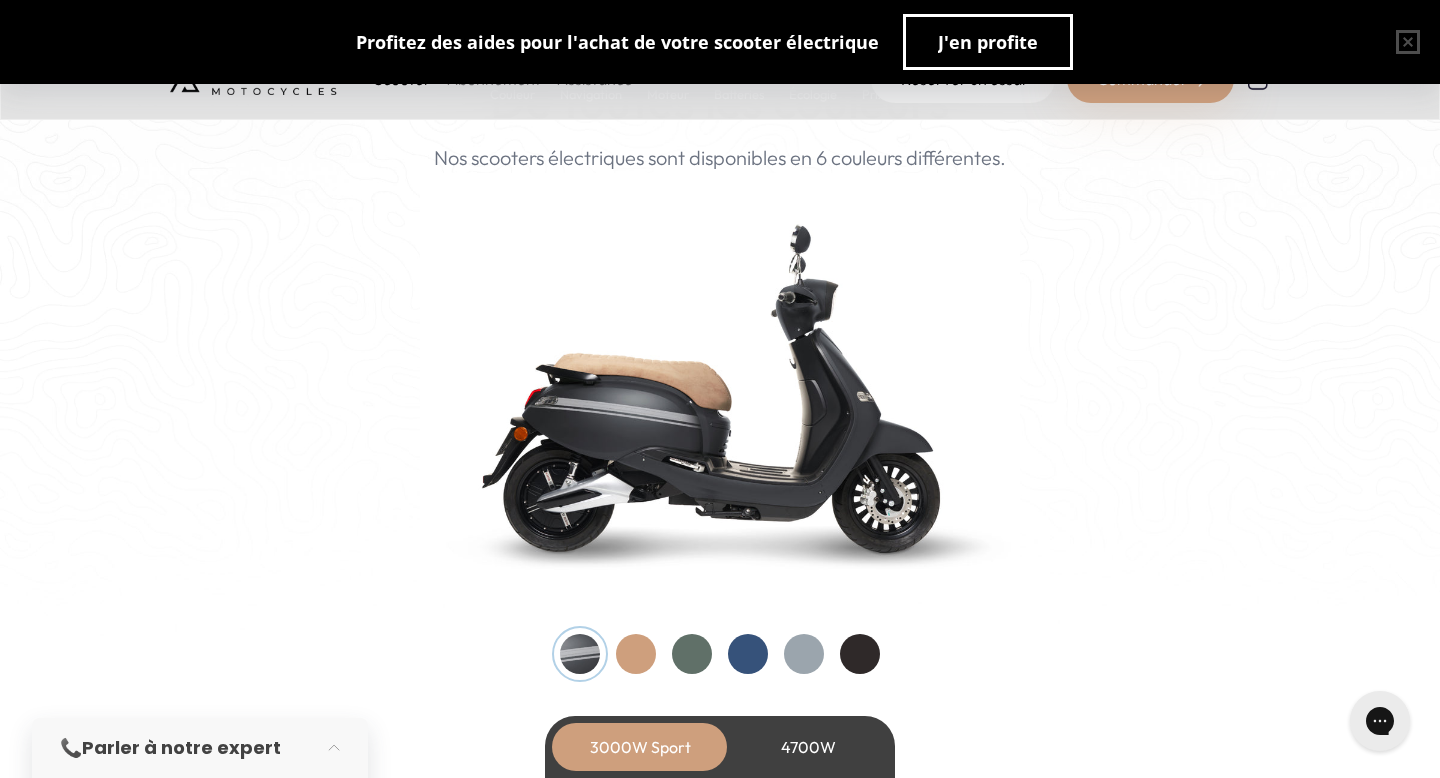 click at bounding box center (720, 654) 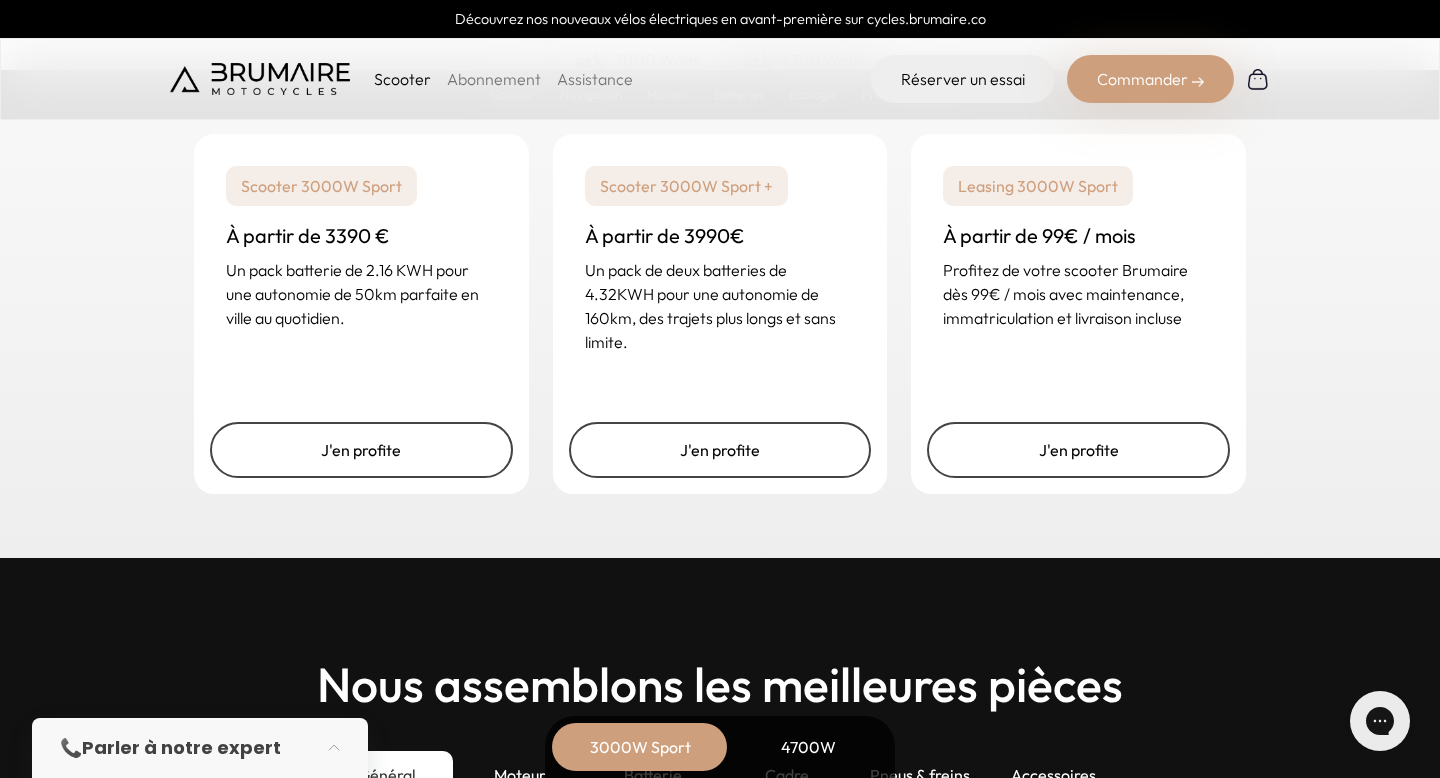 scroll, scrollTop: 4897, scrollLeft: 0, axis: vertical 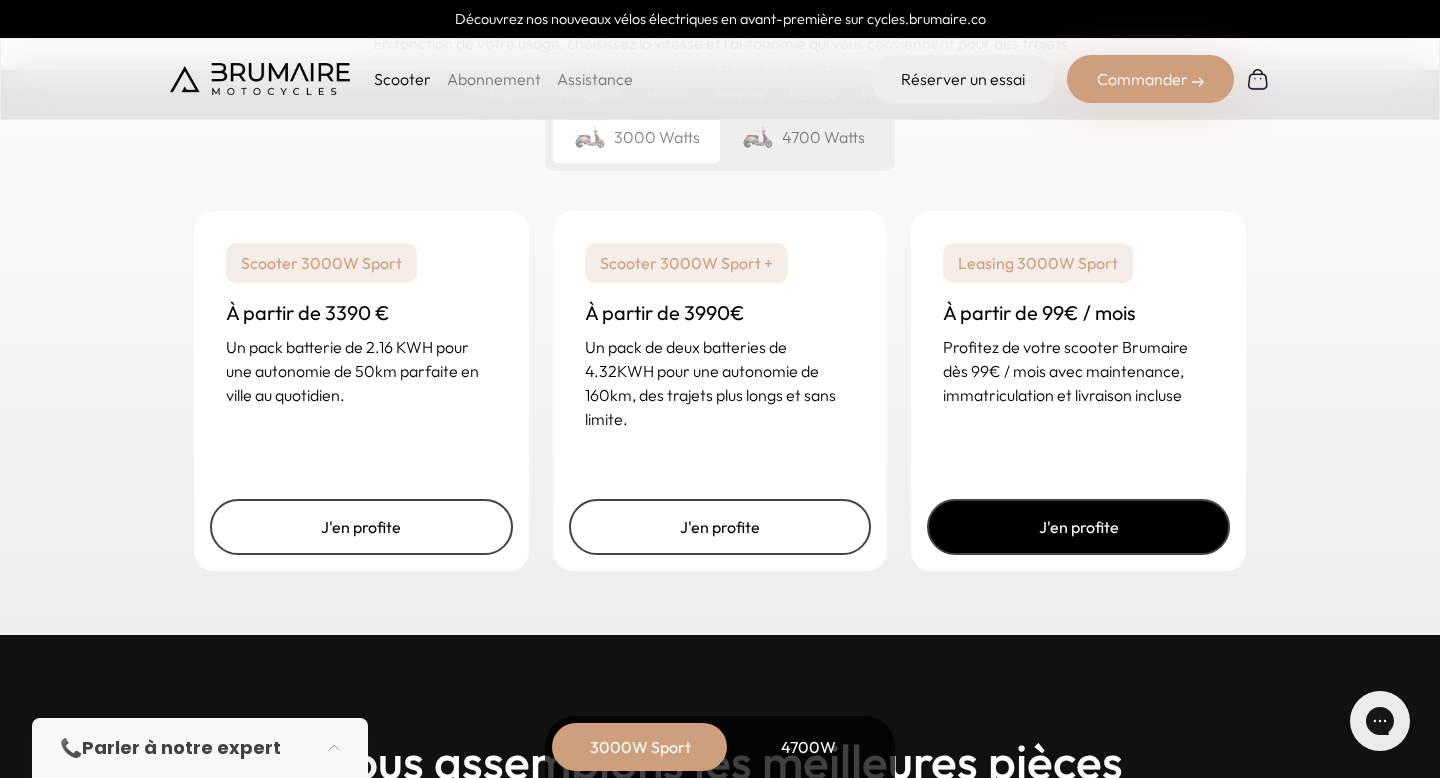 click on "J'en profite" at bounding box center (1078, 527) 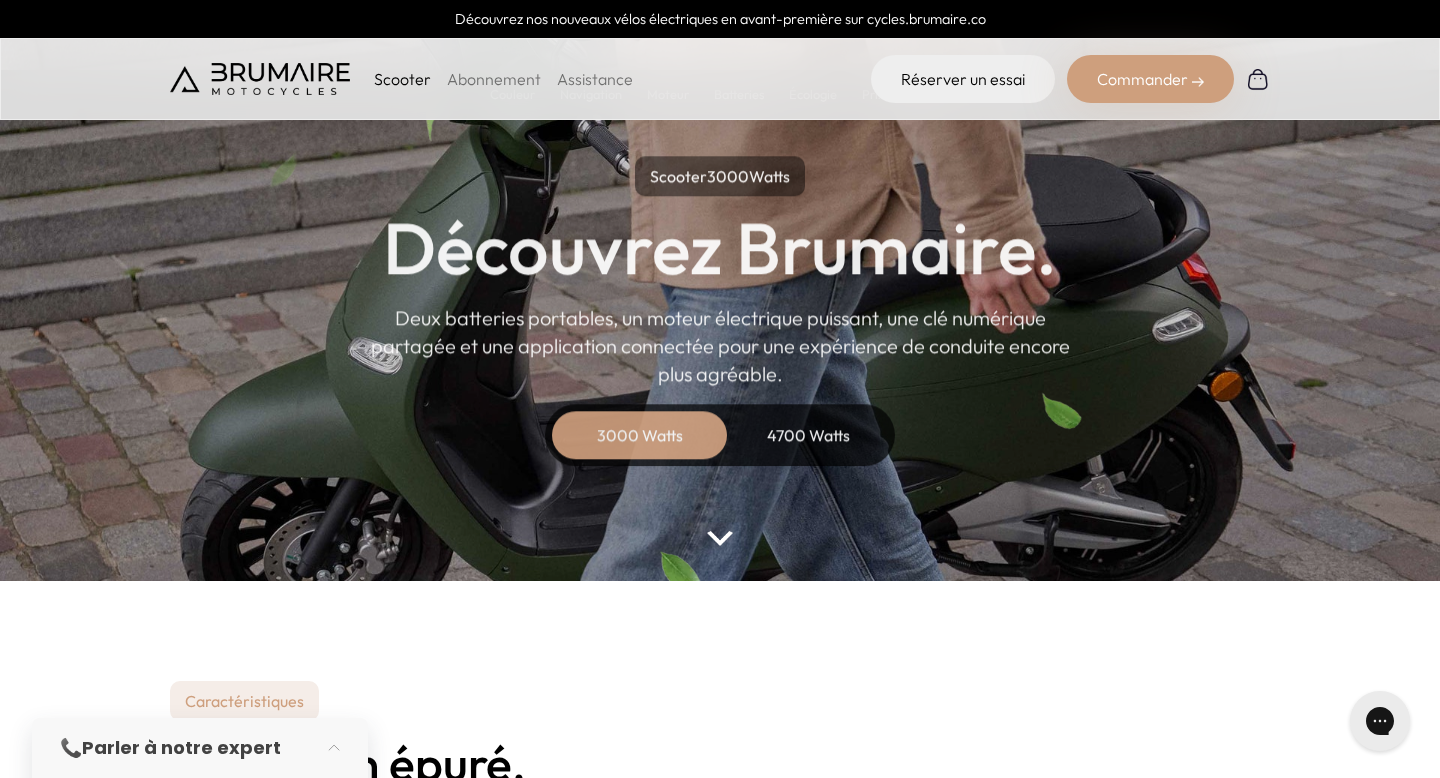 scroll, scrollTop: 0, scrollLeft: 0, axis: both 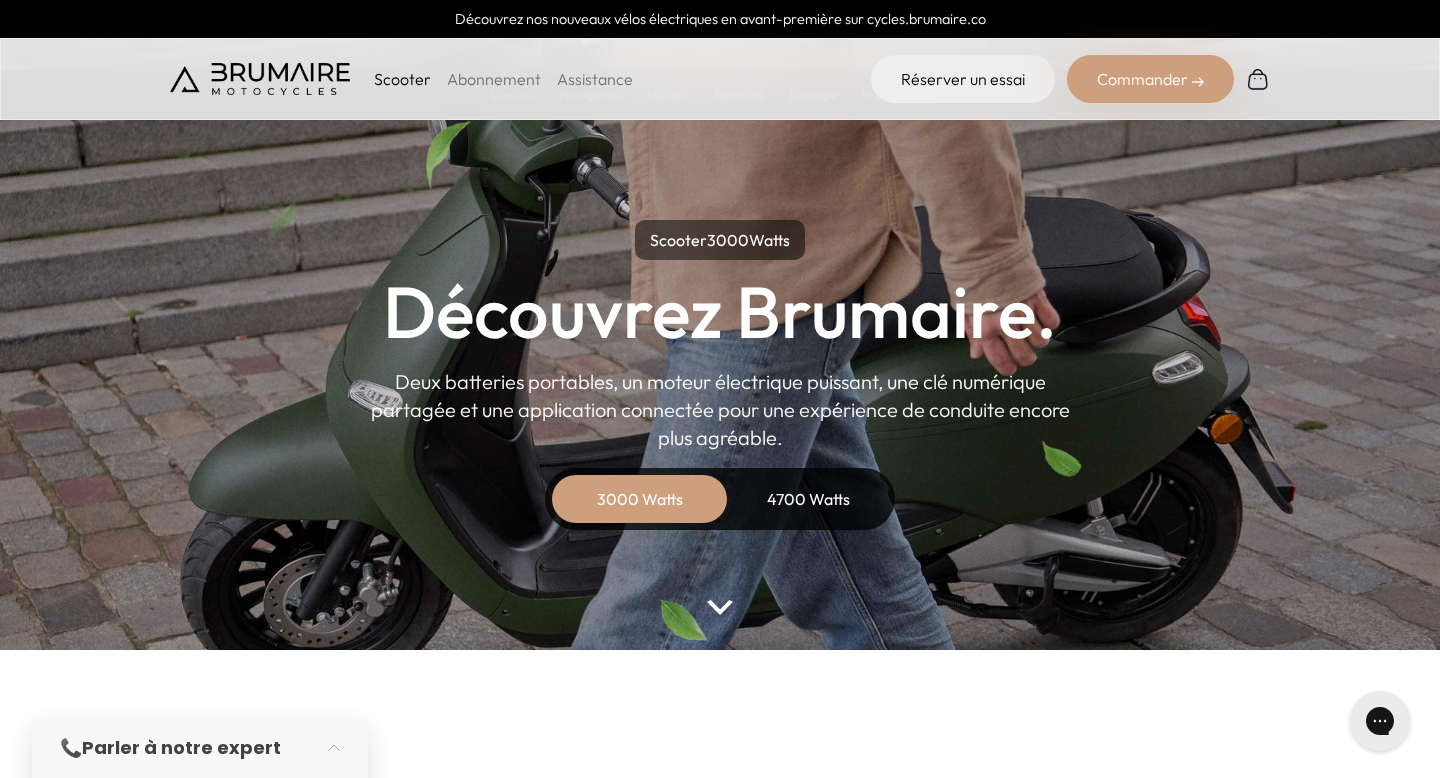 click on "Commander" at bounding box center [1150, 79] 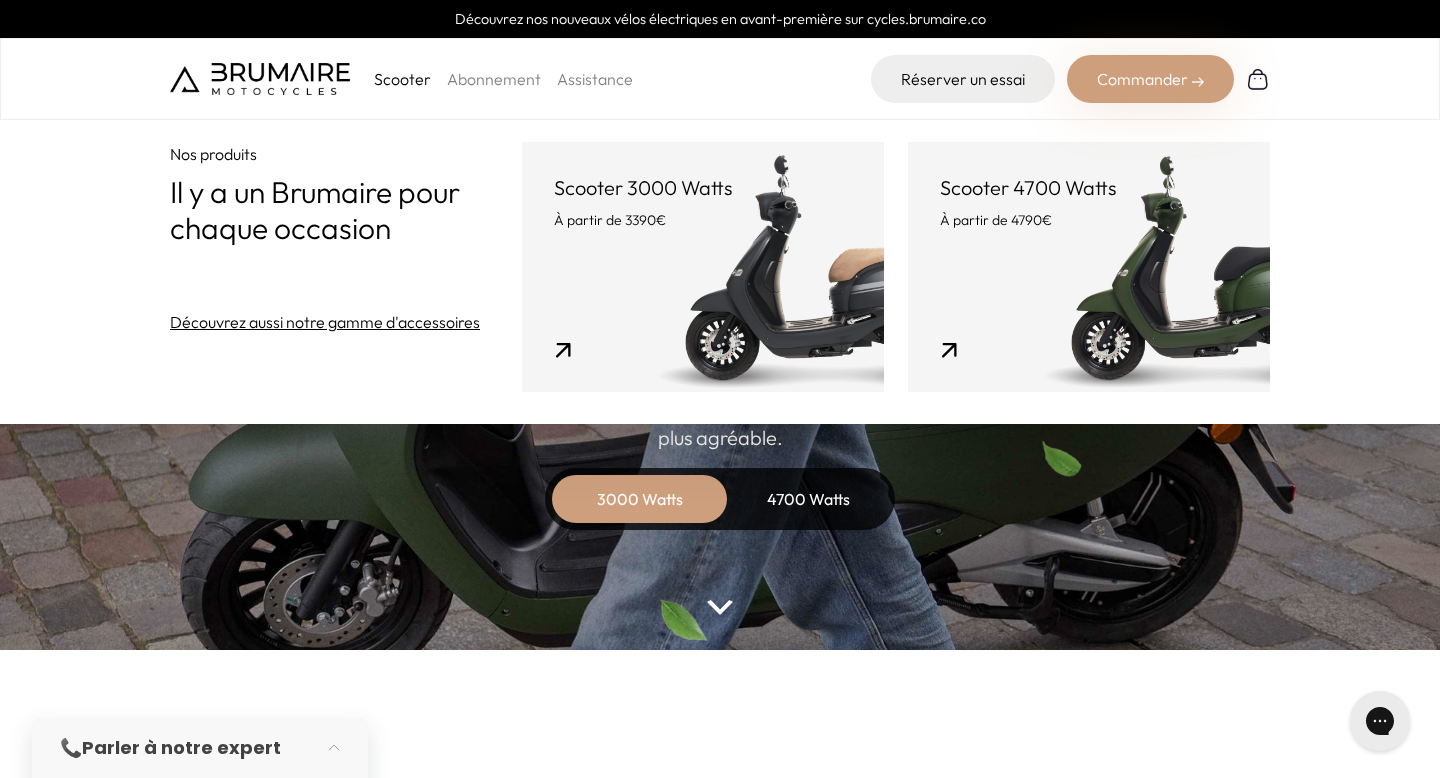 click on "Scooter 3000 Watts
À partir de 3390€" at bounding box center (703, 267) 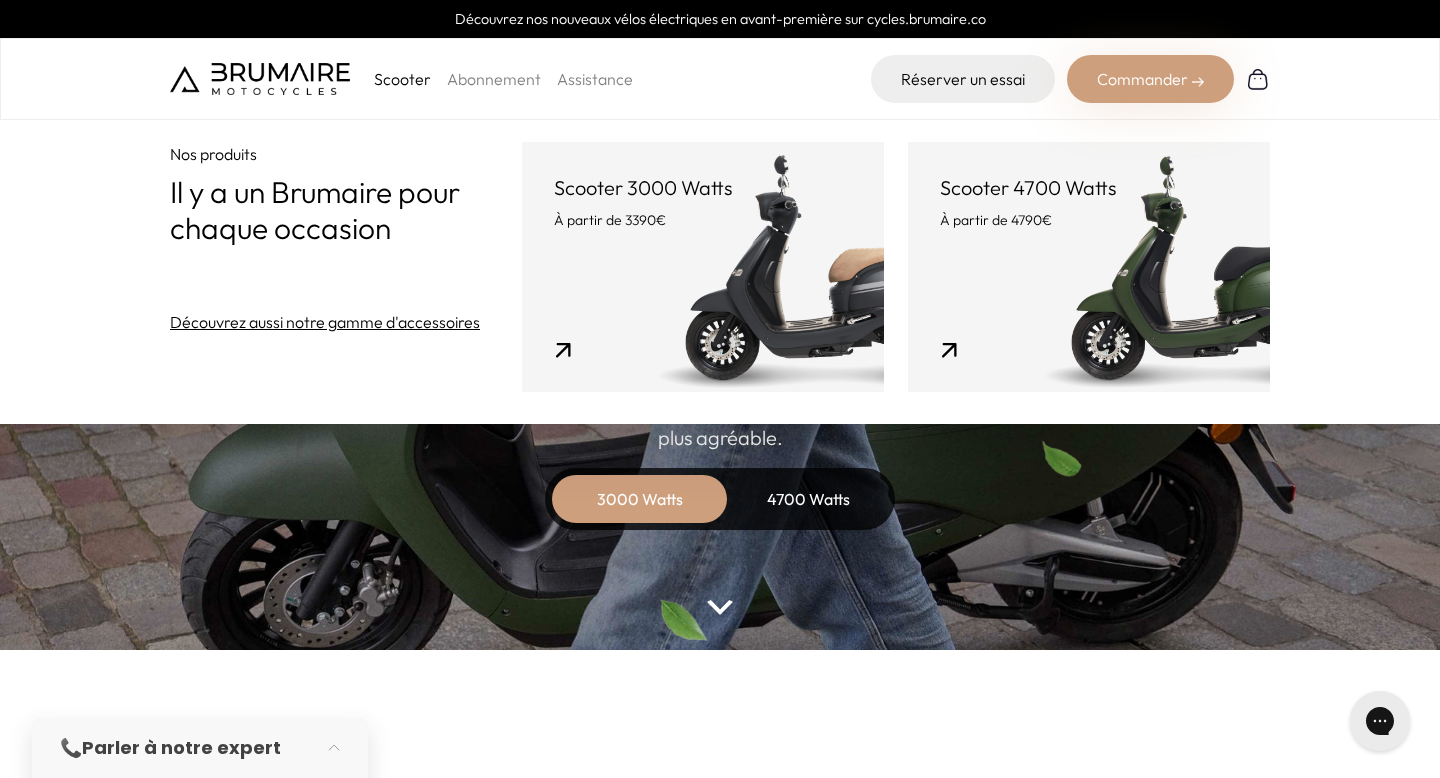 click on "Scooter 3000 Watts
À partir de 3390€" at bounding box center [703, 267] 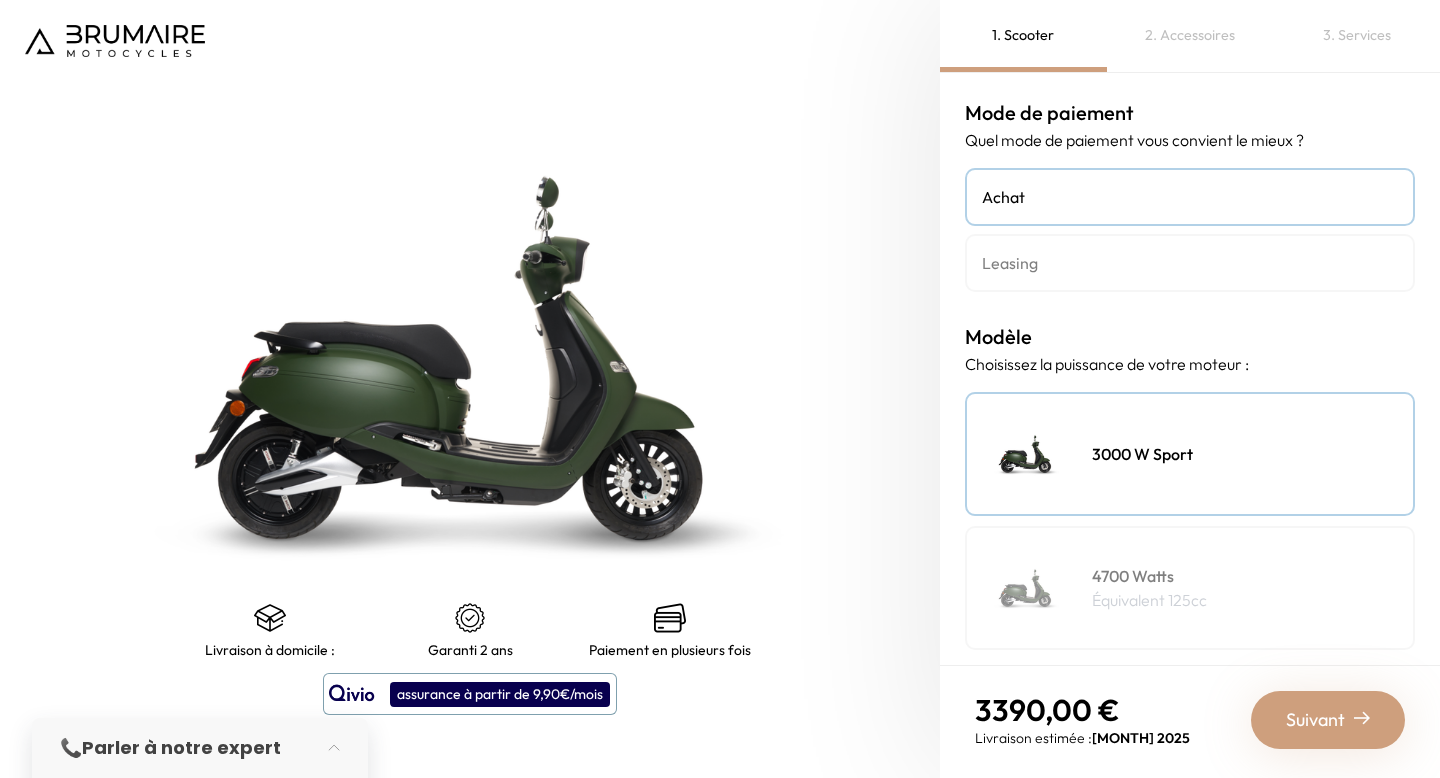 scroll, scrollTop: 0, scrollLeft: 0, axis: both 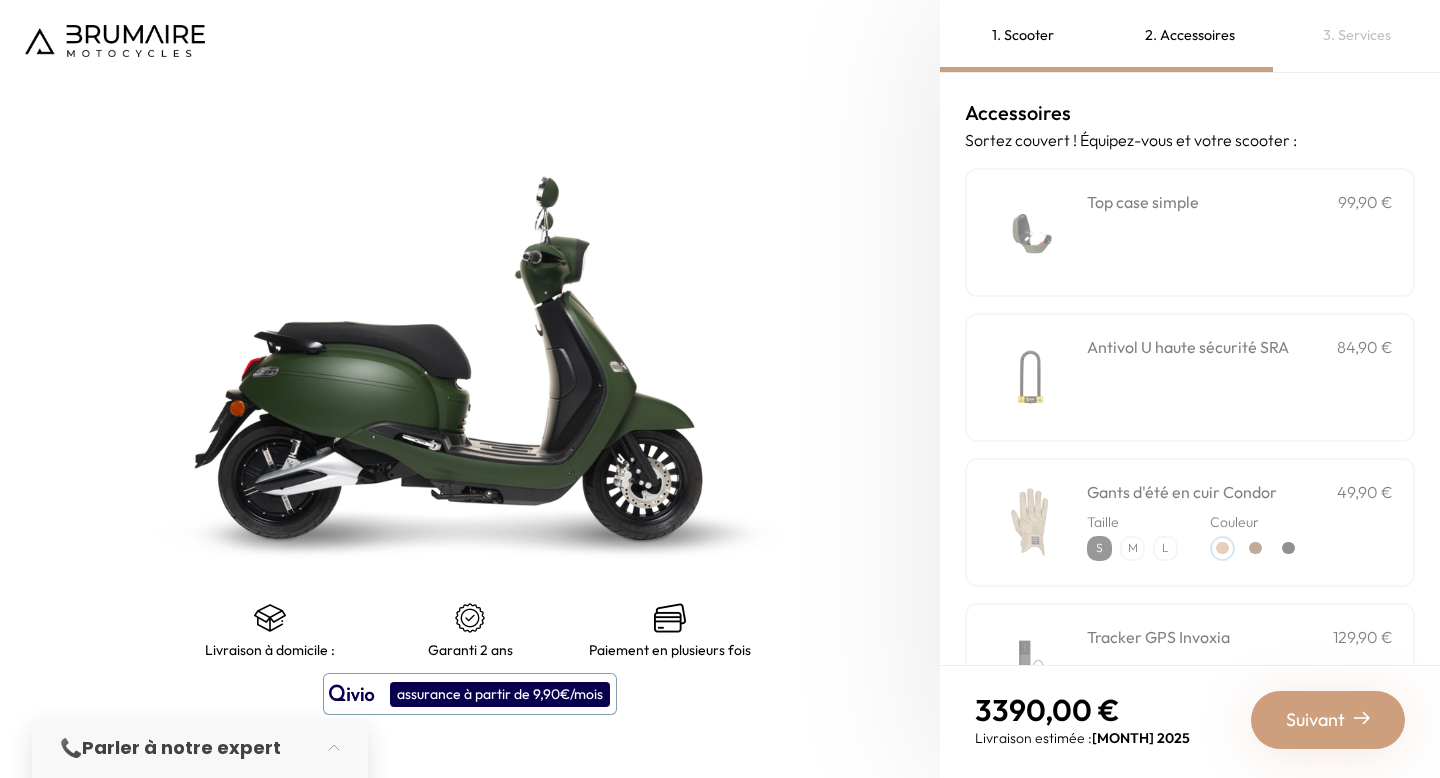 click on "**********" at bounding box center [1190, 232] 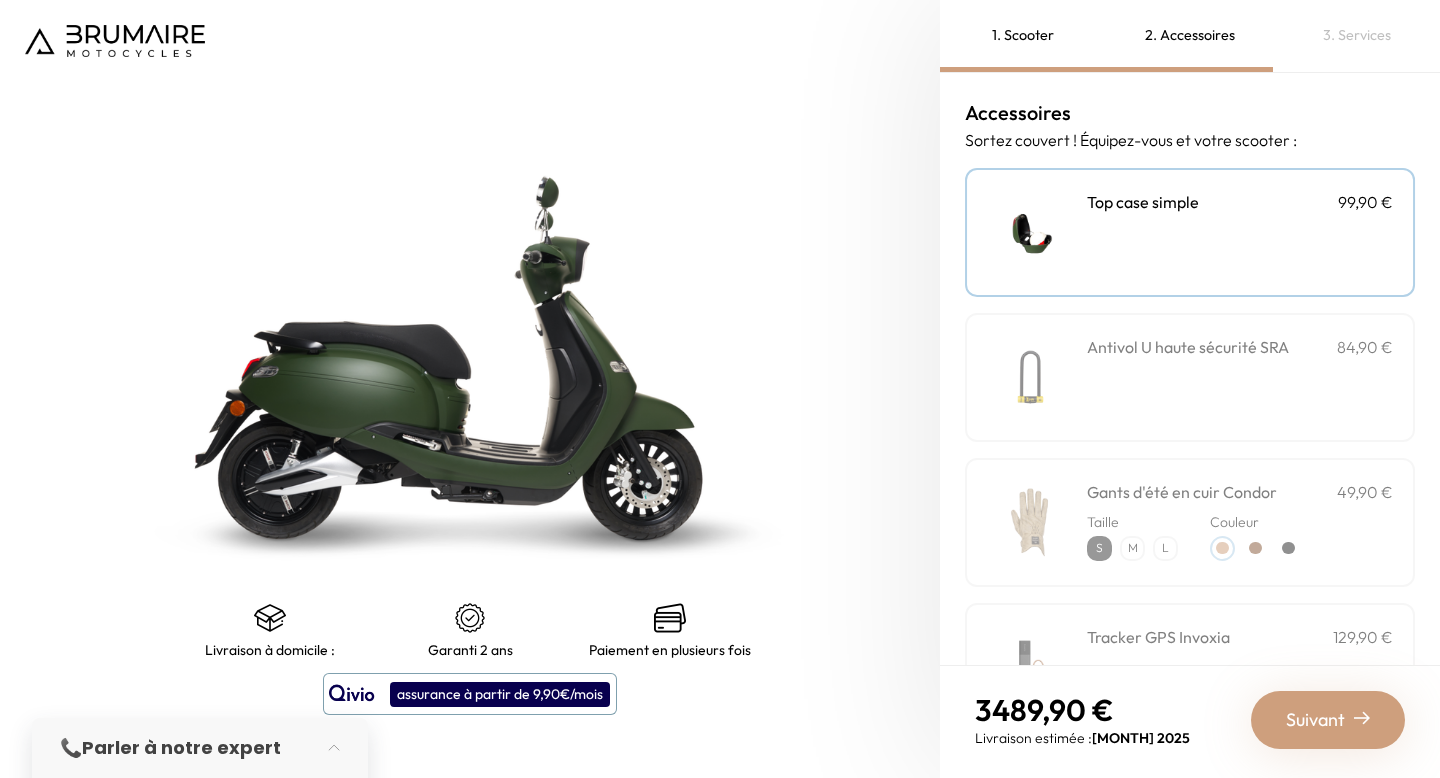 click on "Antivol U haute sécurité SRA
84,90 €" at bounding box center [1240, 377] 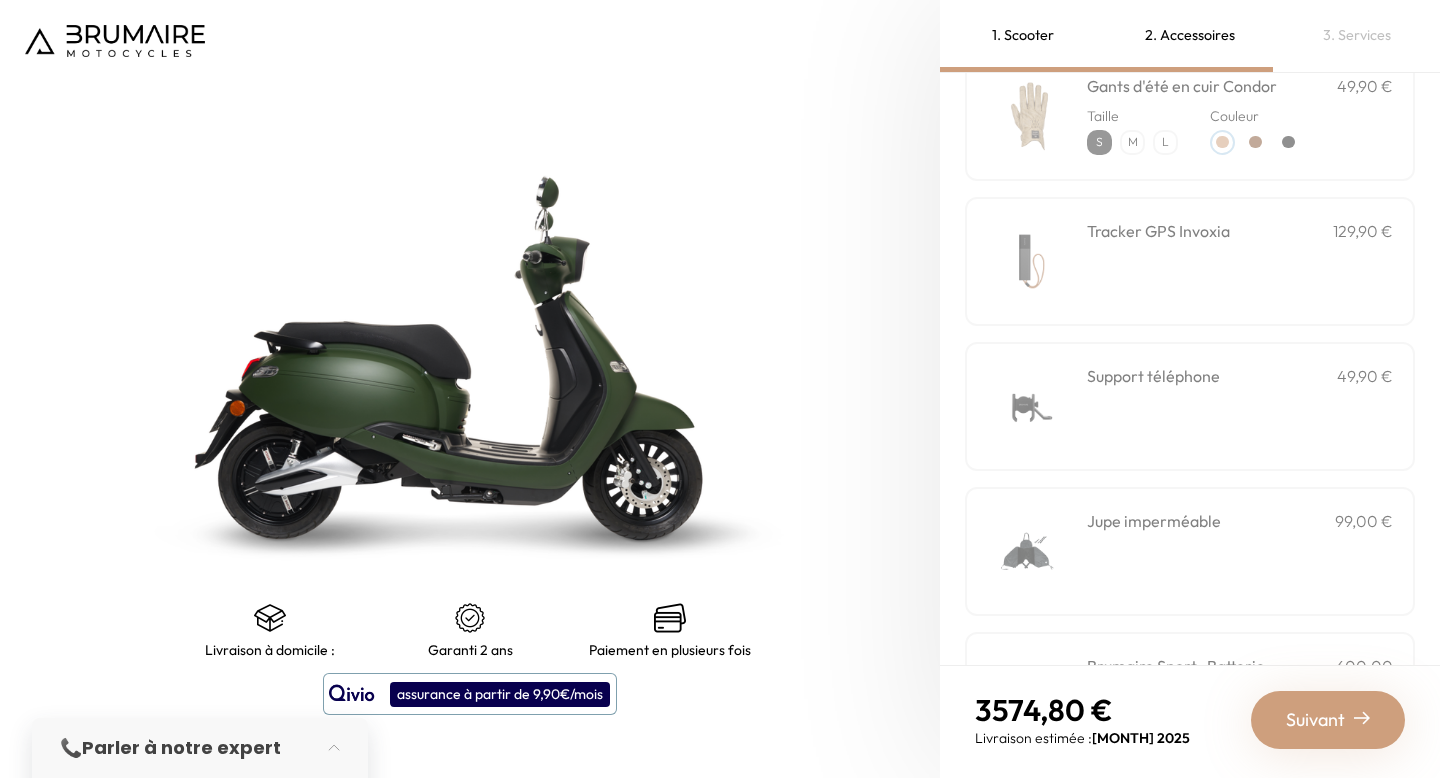 scroll, scrollTop: 405, scrollLeft: 0, axis: vertical 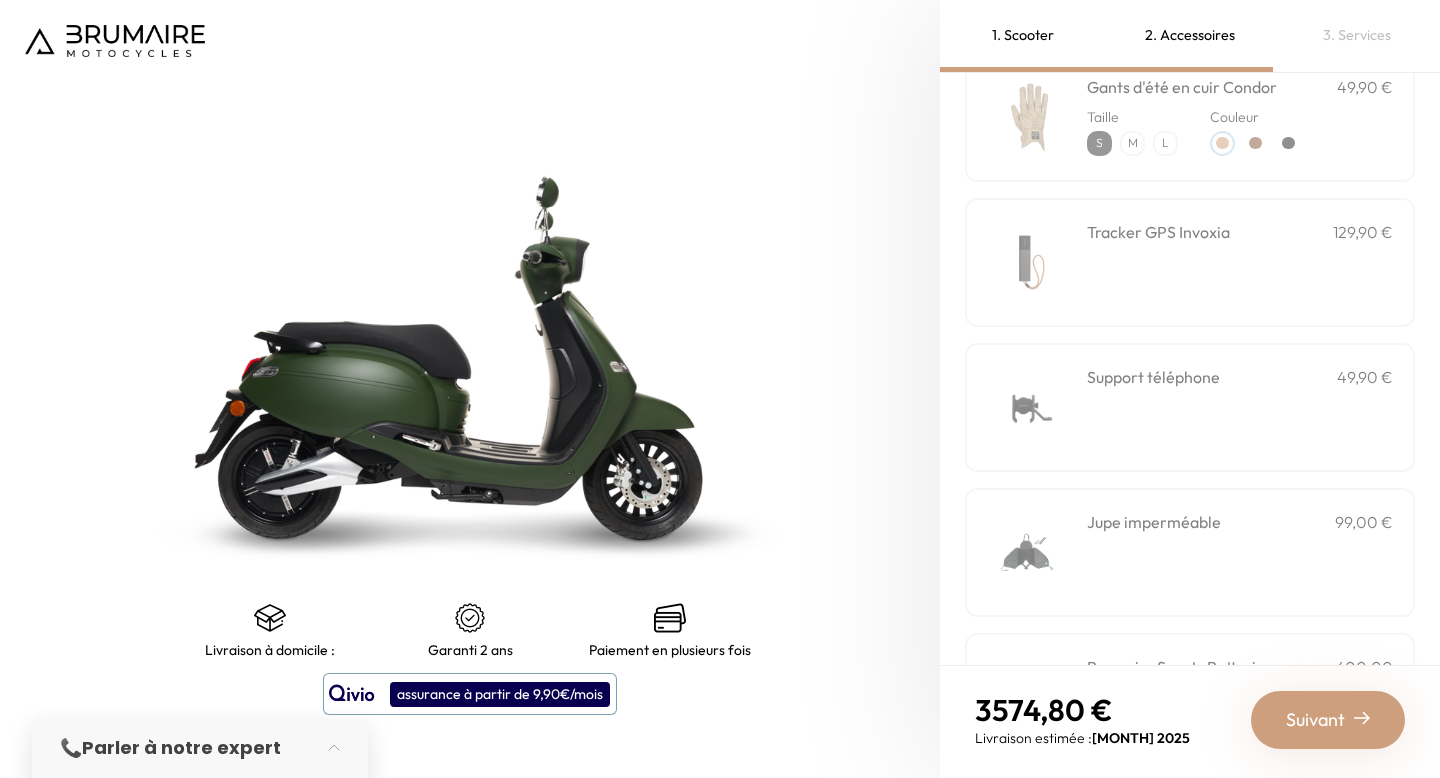 click on "Support téléphone" at bounding box center [1153, 377] 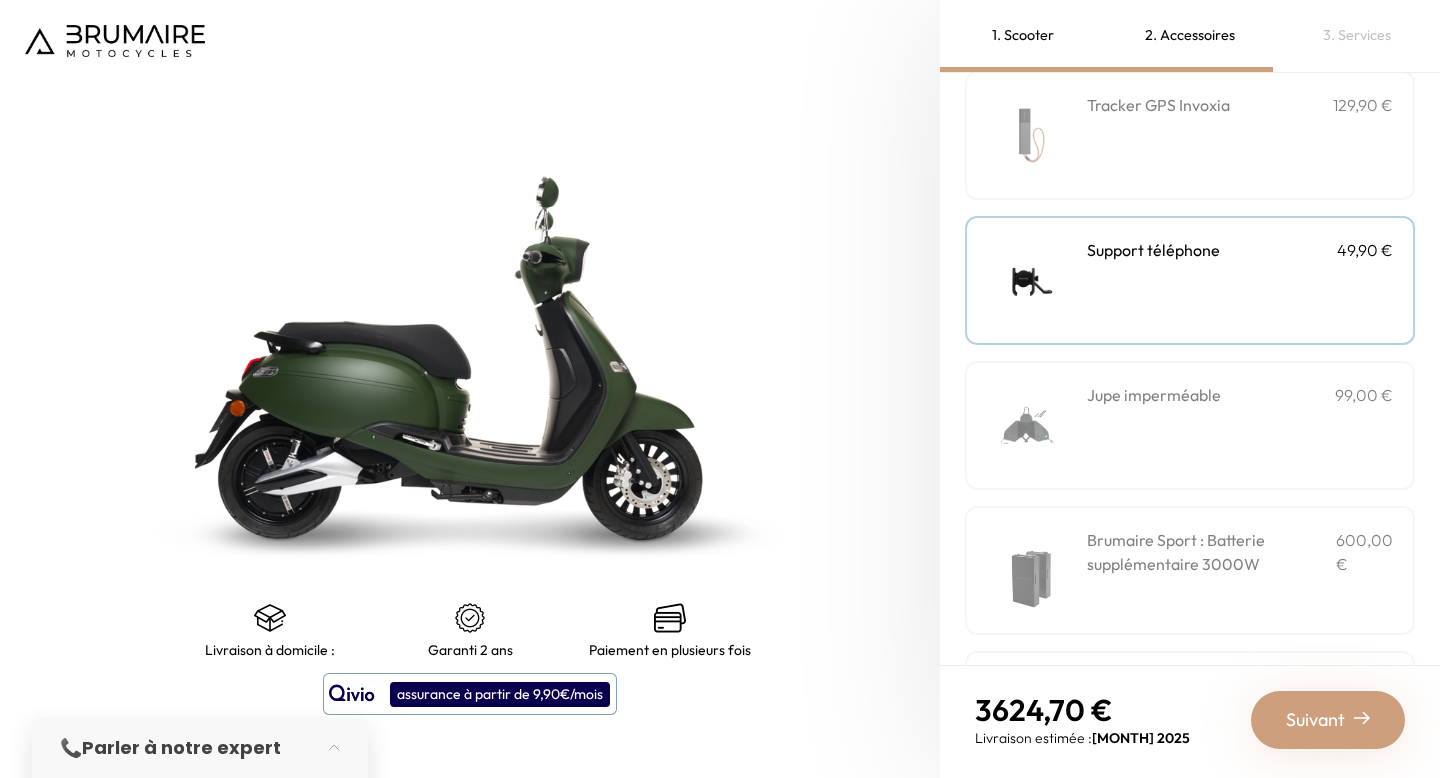 scroll, scrollTop: 539, scrollLeft: 0, axis: vertical 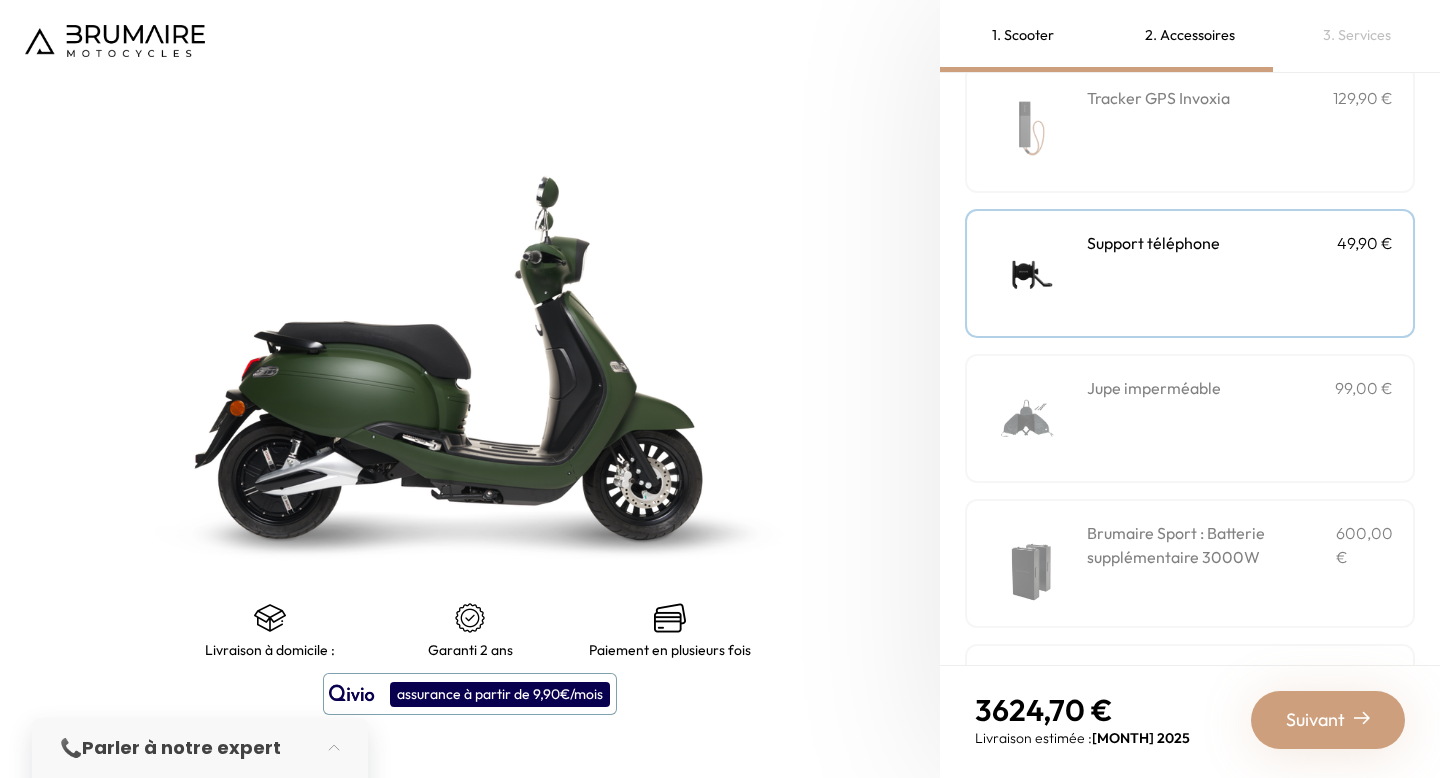 click on "Jupe imperméable
99,00 €" at bounding box center (1190, 418) 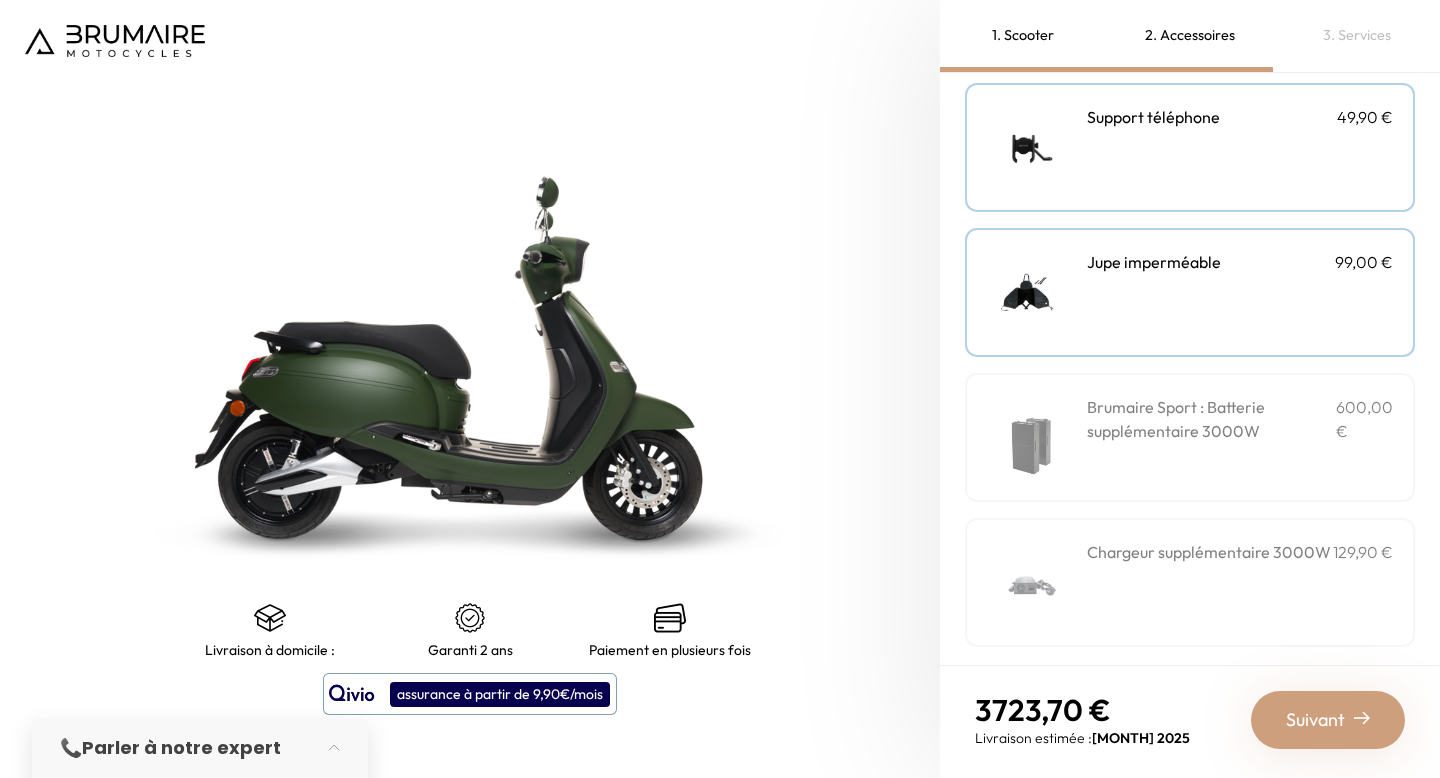 scroll, scrollTop: 672, scrollLeft: 0, axis: vertical 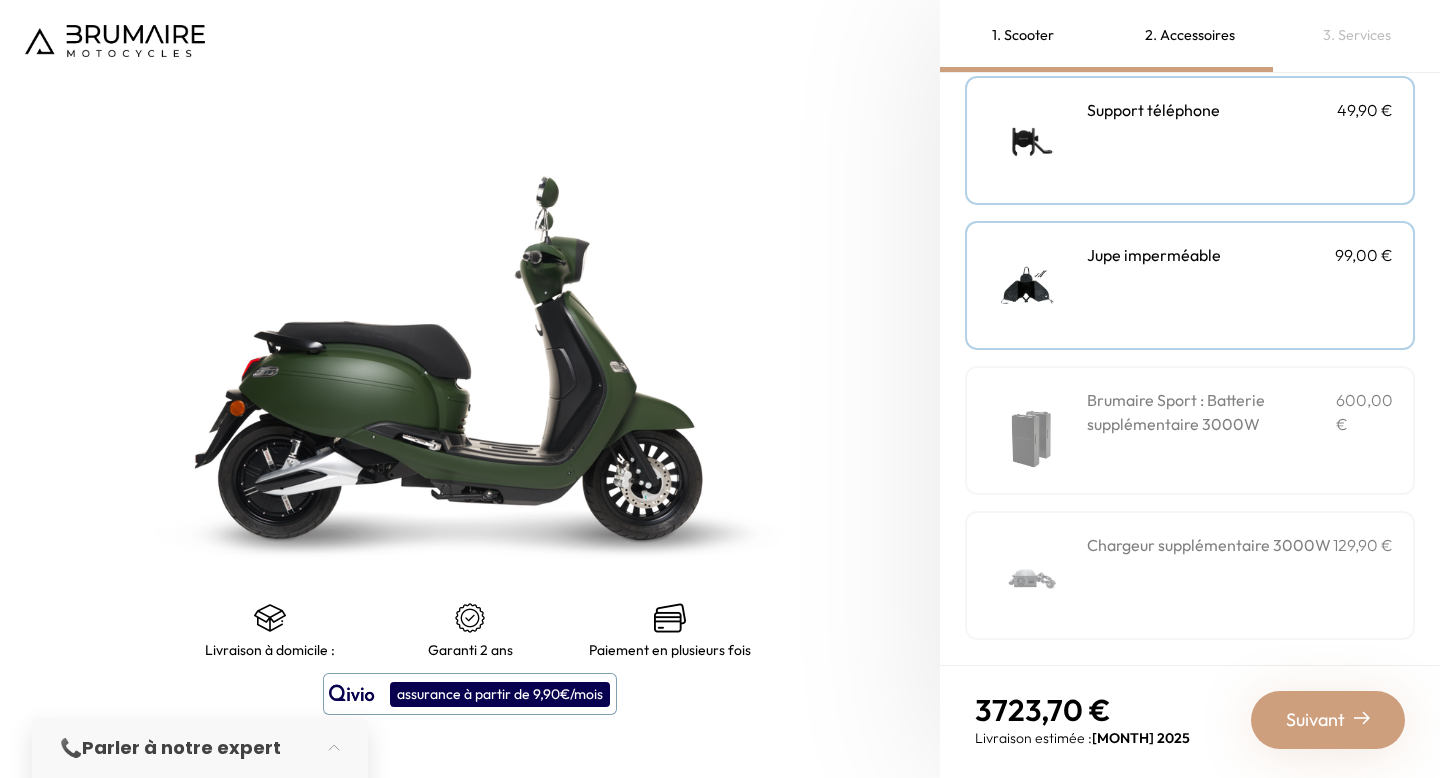 click on "Brumaire Sport : Batterie supplémentaire 3000W
600,00 €" at bounding box center [1190, 430] 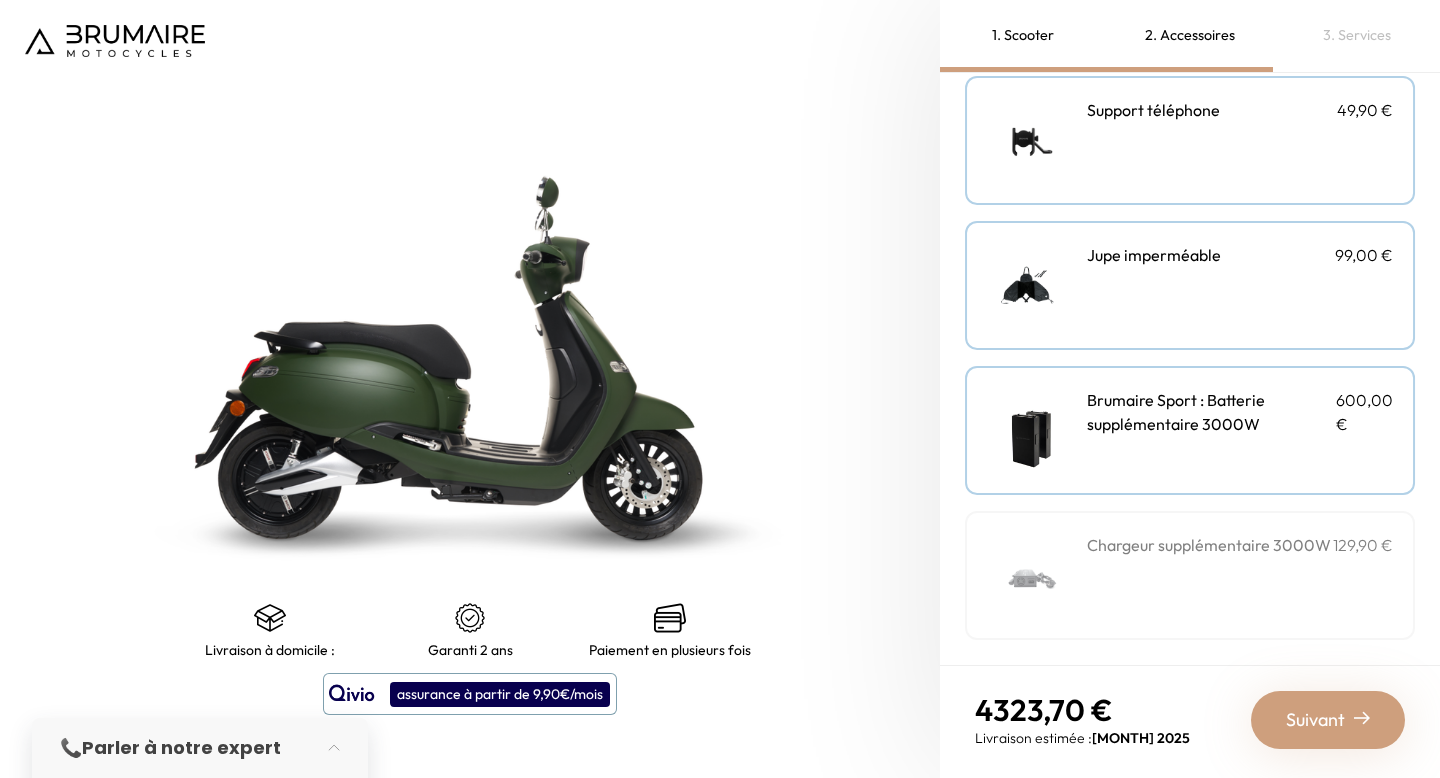 click on "Suivant" at bounding box center [1315, 720] 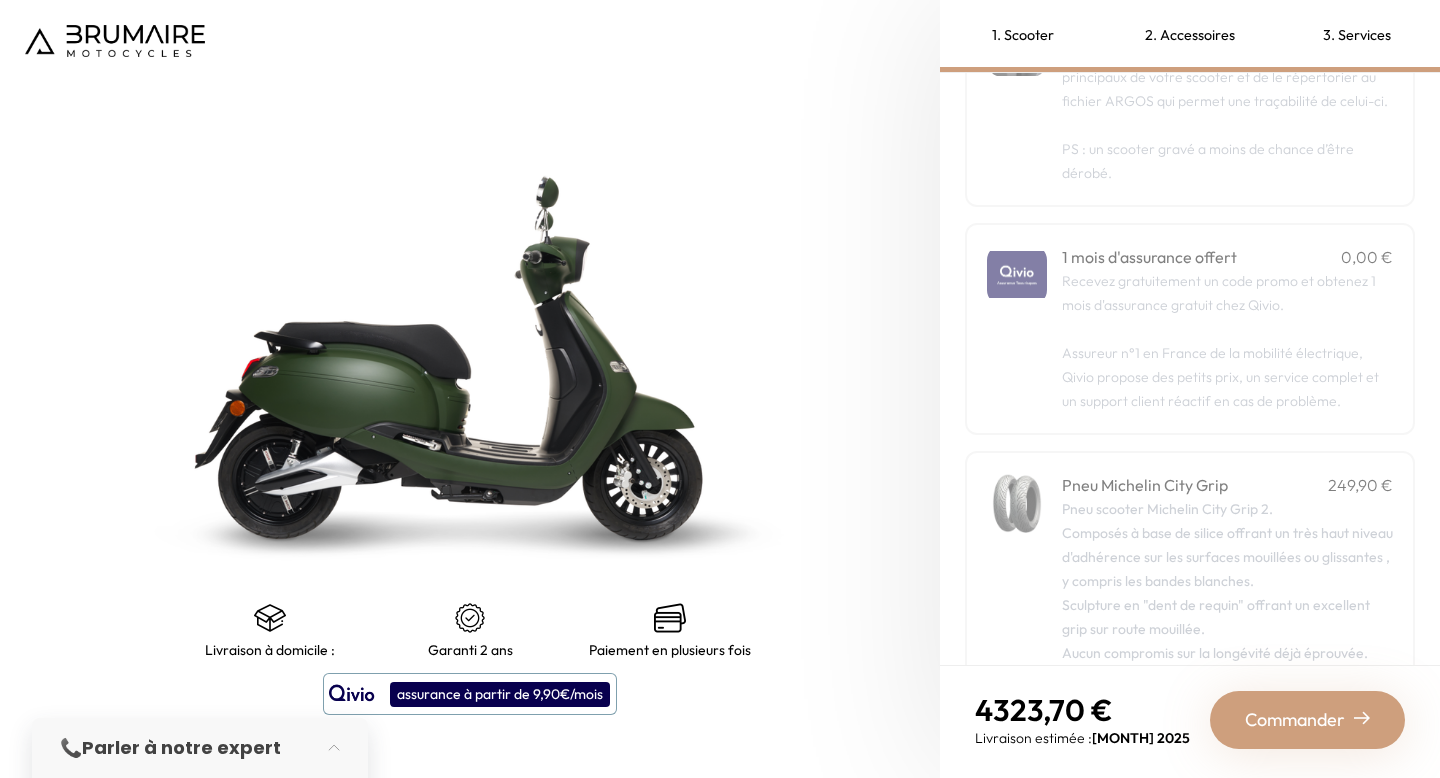 scroll, scrollTop: 316, scrollLeft: 0, axis: vertical 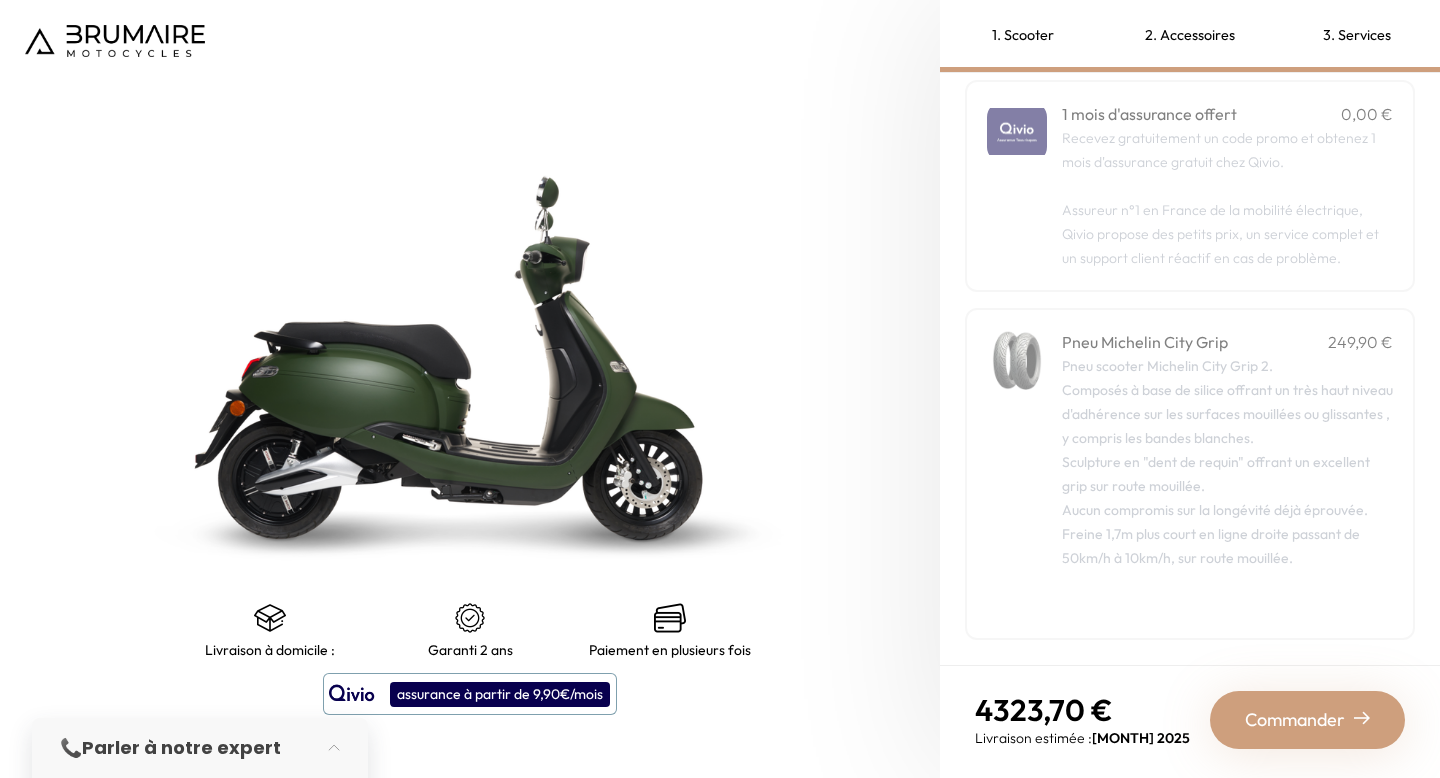 click on "Commander" at bounding box center (1307, 720) 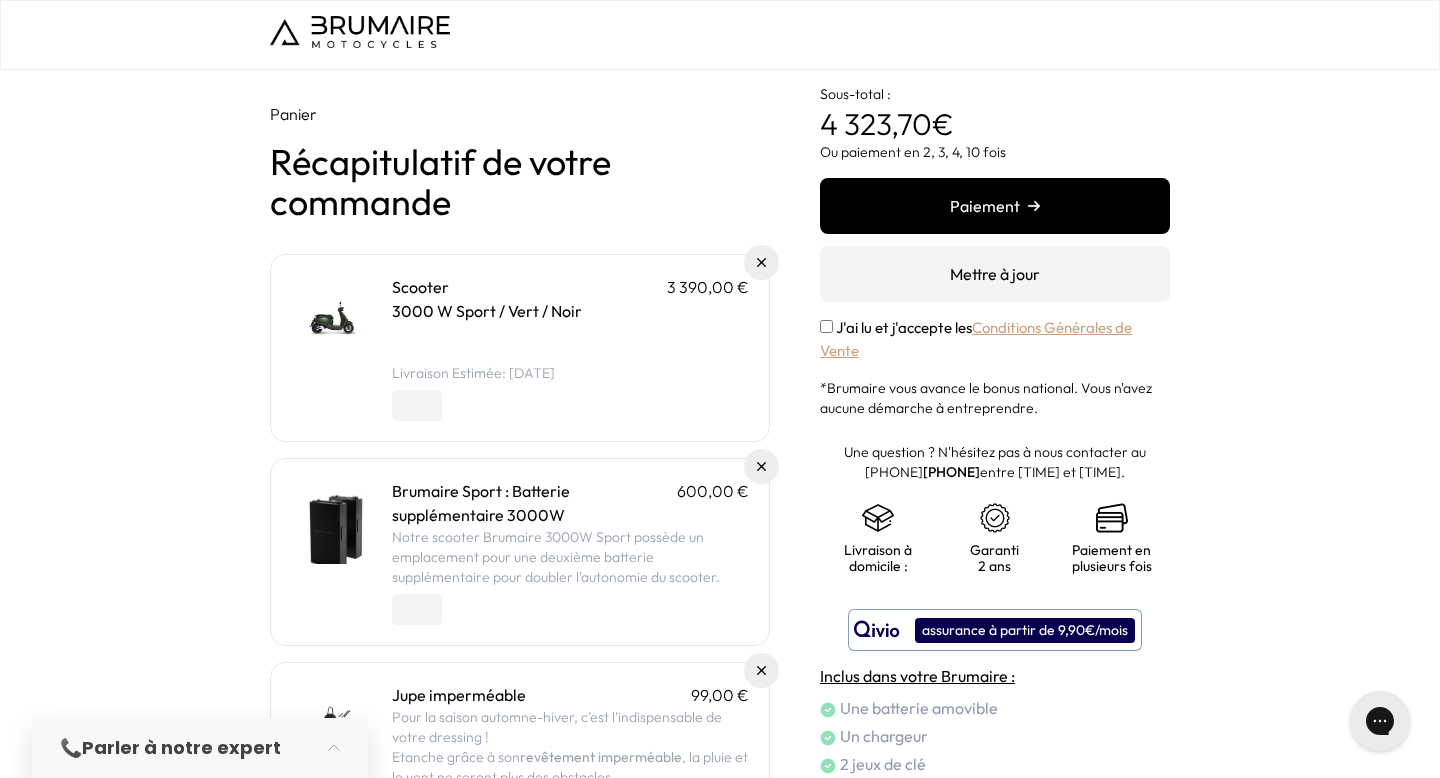scroll, scrollTop: 0, scrollLeft: 0, axis: both 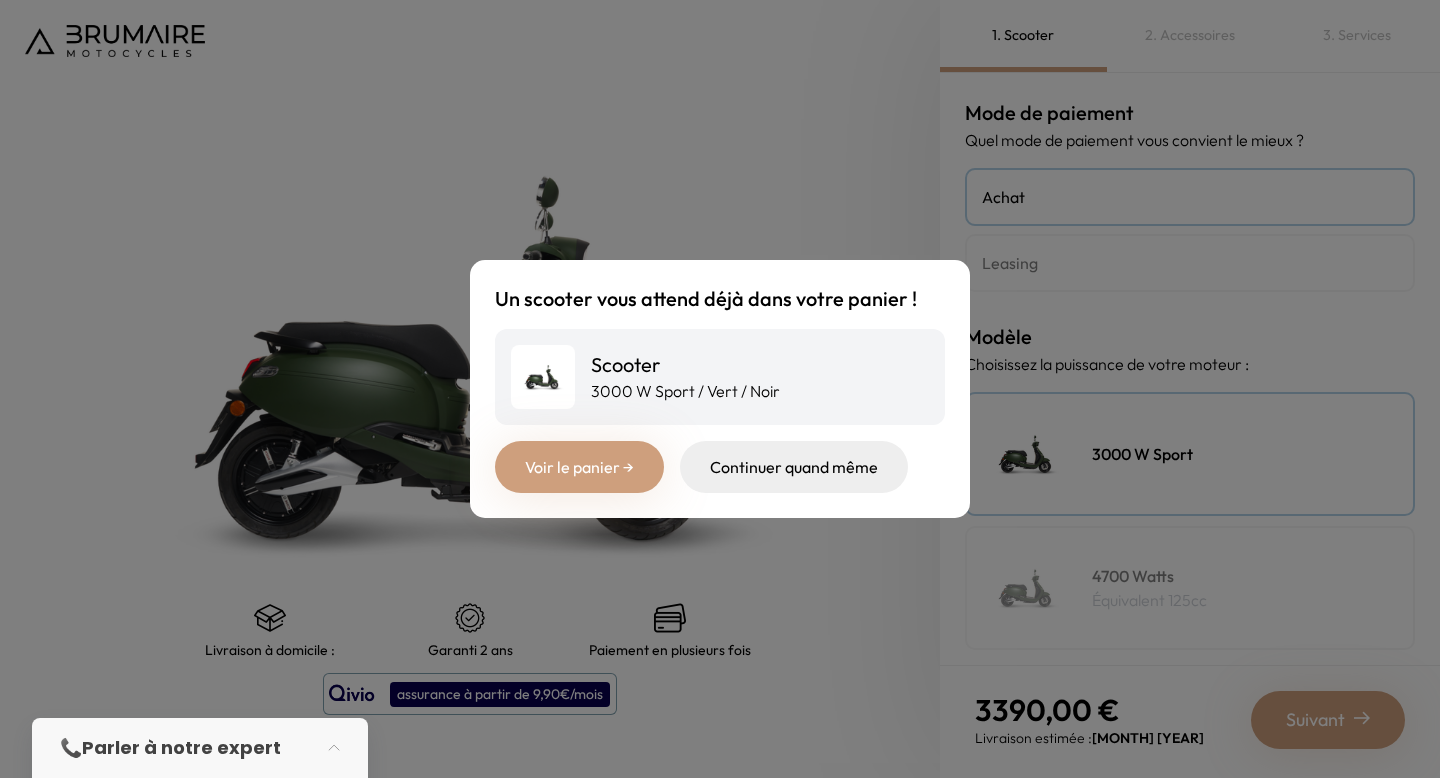 click on "Un scooter vous attend déjà dans votre panier !
Scooter
3000 W Sport / Vert / Noir
Voir le panier →
Continuer quand même" at bounding box center [720, 389] 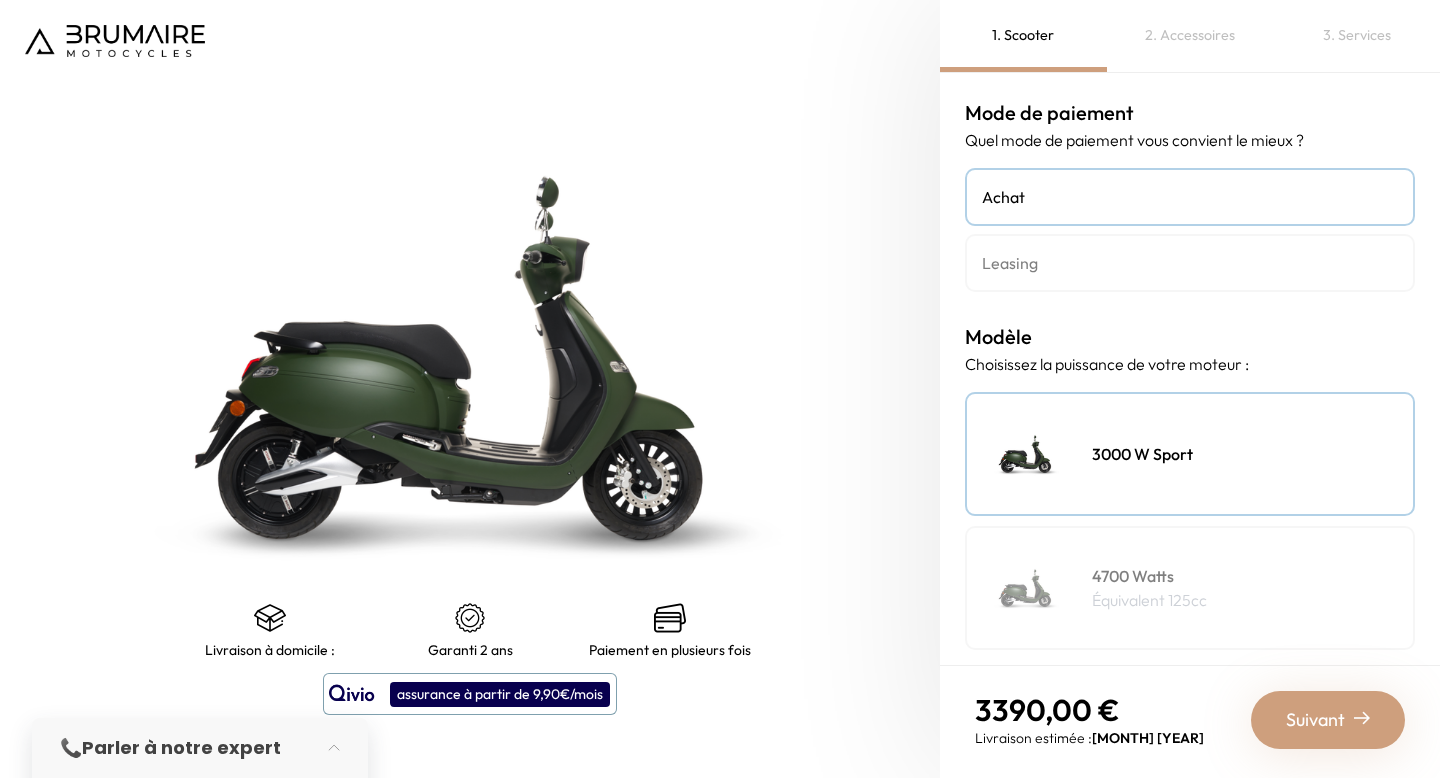 scroll, scrollTop: 0, scrollLeft: 0, axis: both 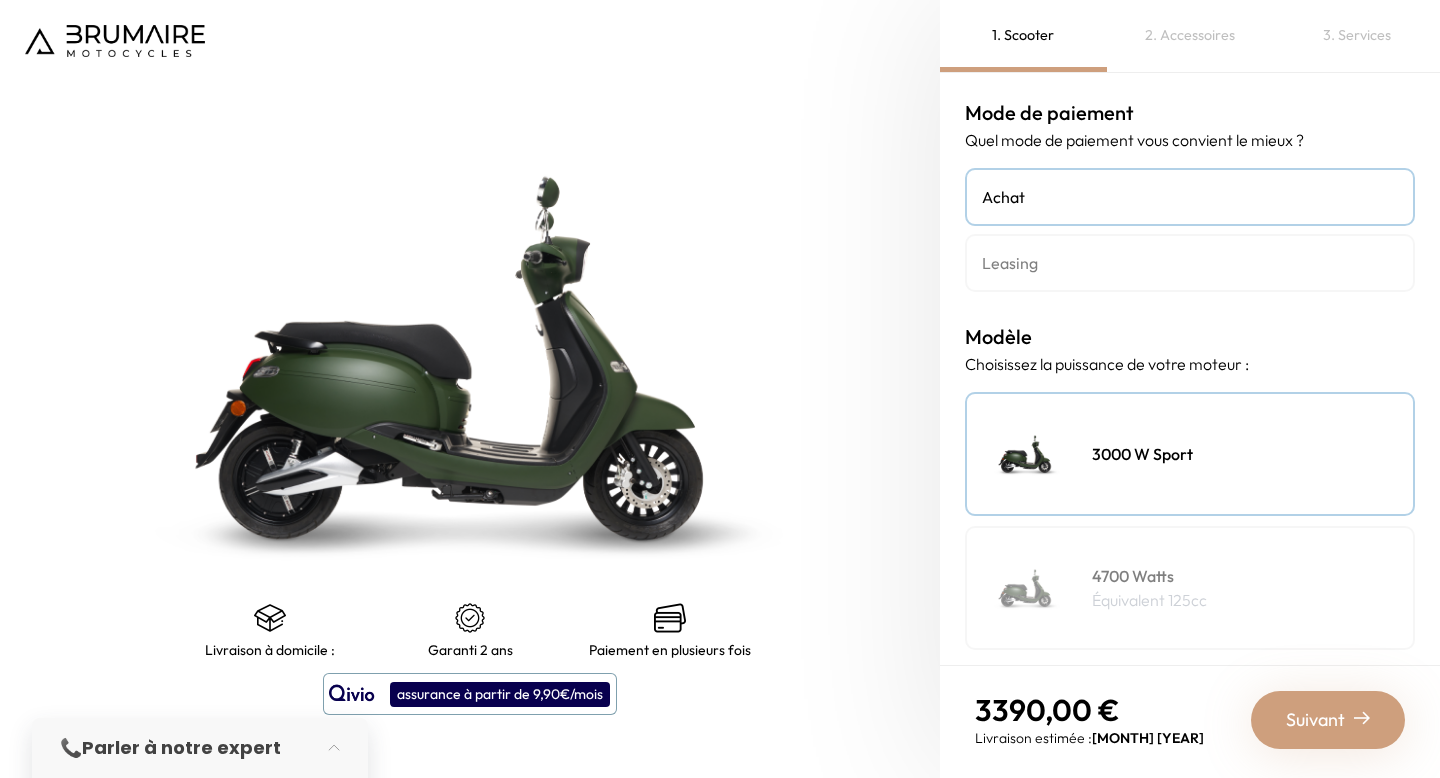 click on "Leasing" at bounding box center (1190, 263) 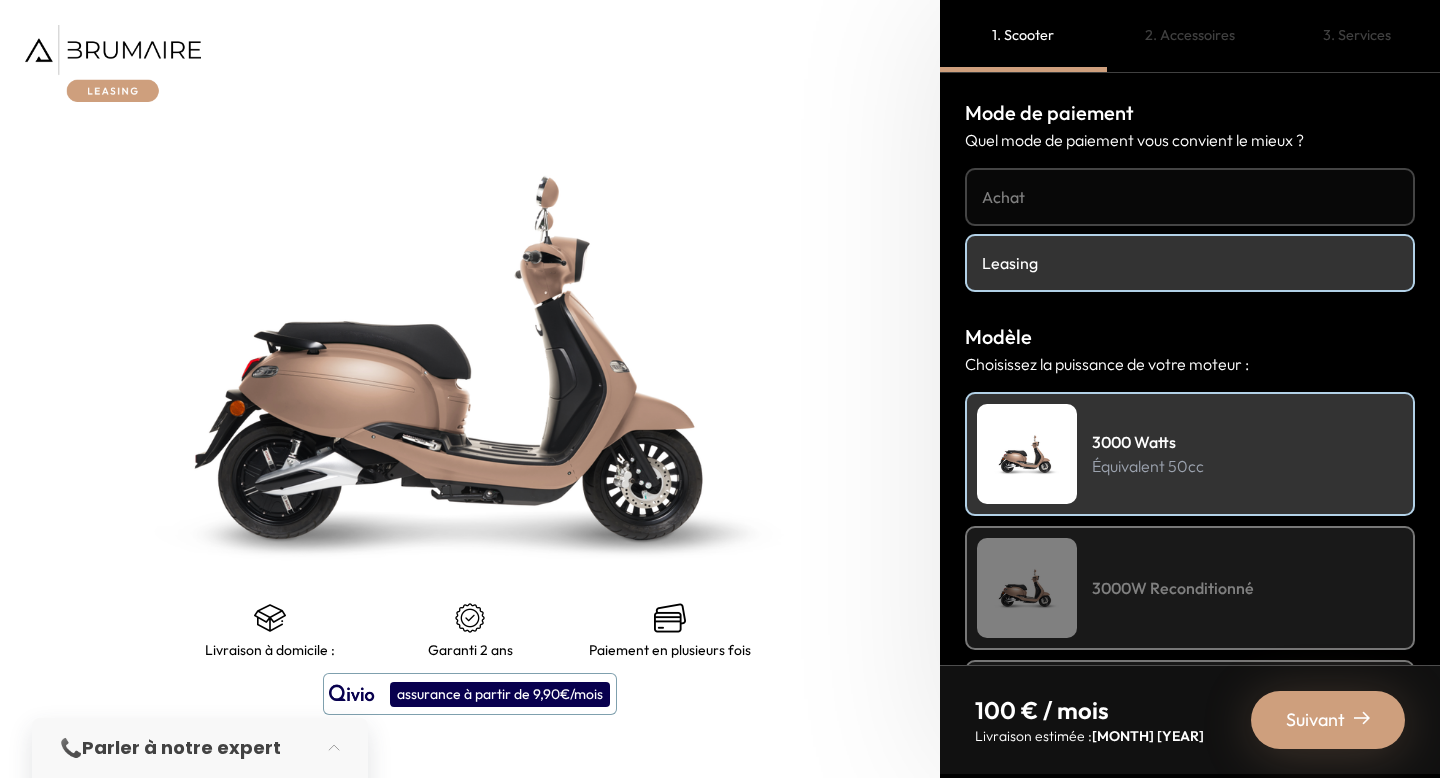 scroll, scrollTop: 0, scrollLeft: 0, axis: both 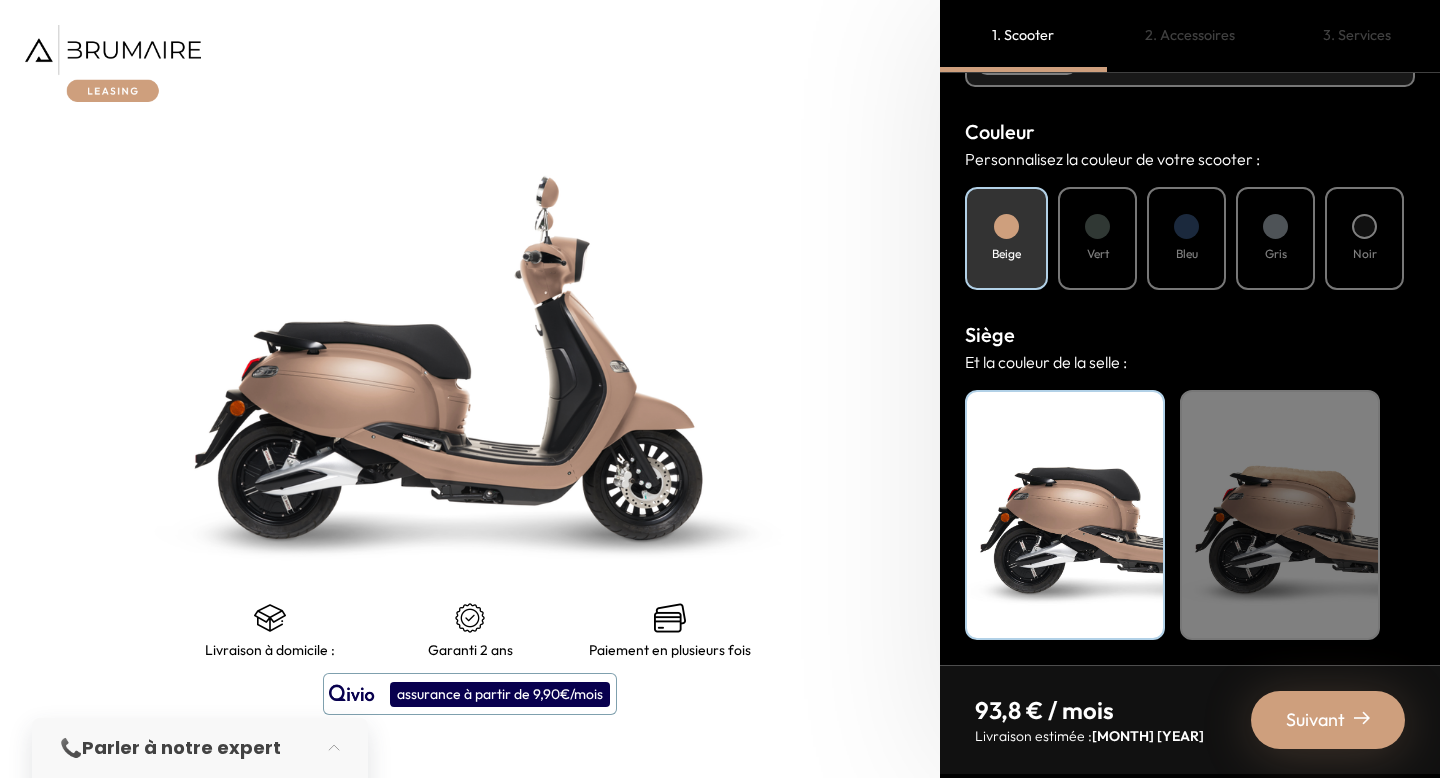 click on "Beige" at bounding box center [1280, 515] 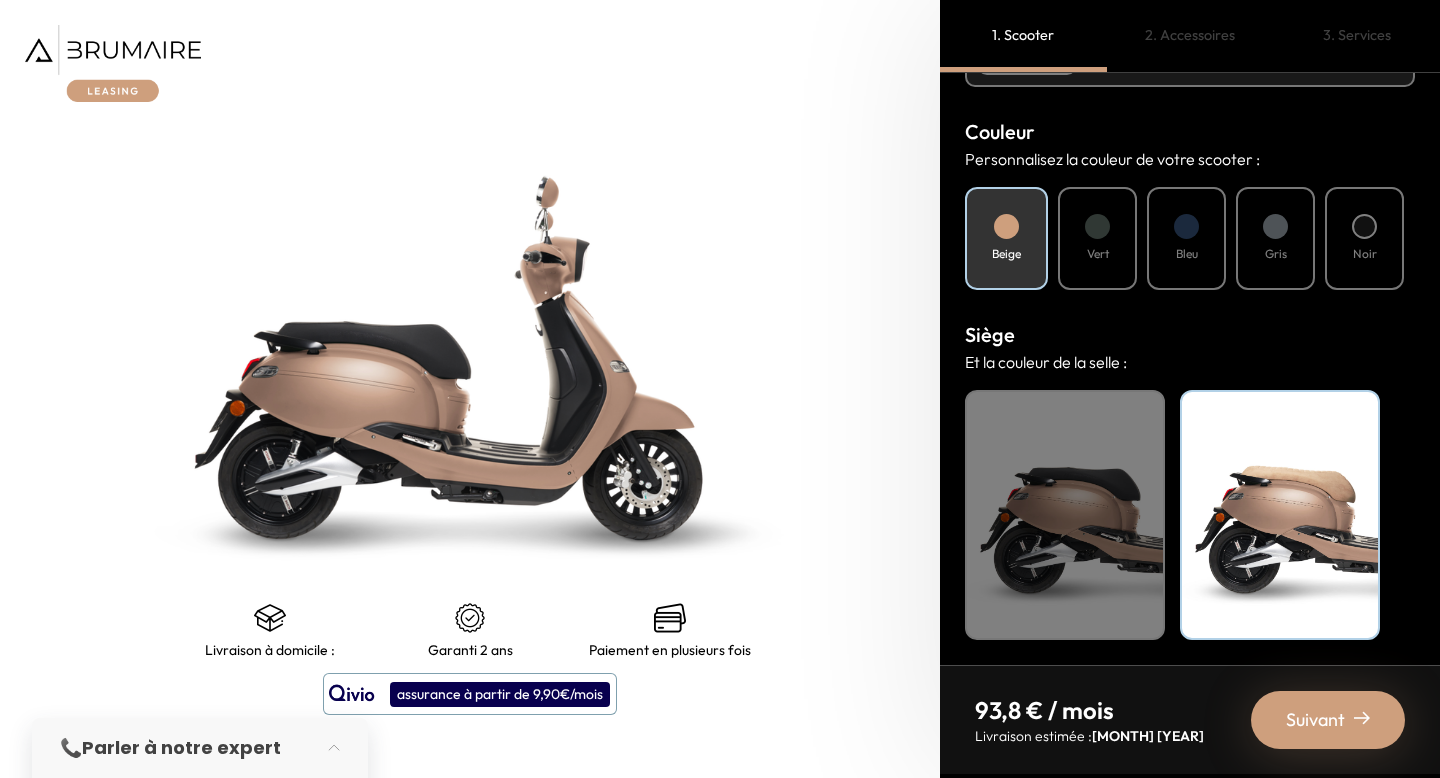 click on "Beige" at bounding box center (1280, 515) 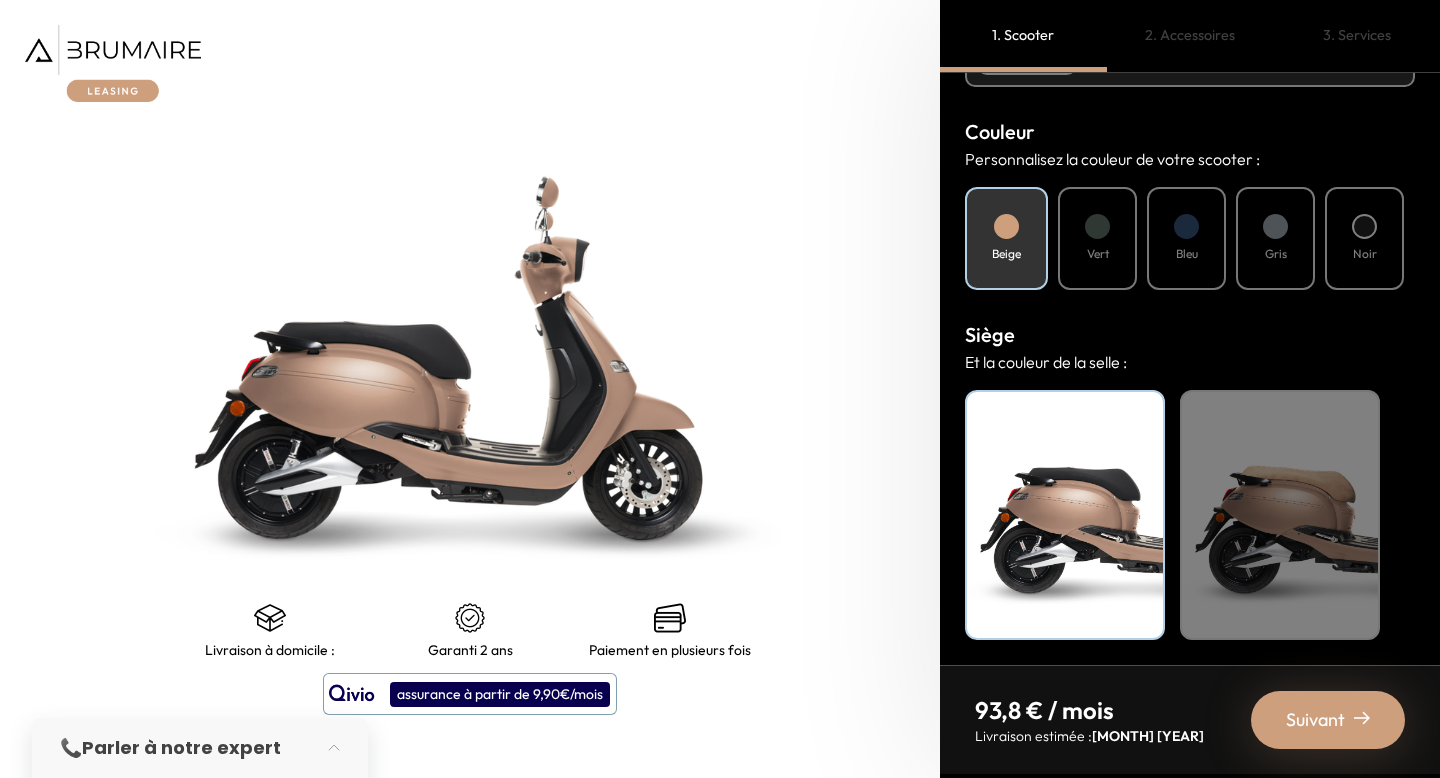 click on "Beige" at bounding box center [1280, 515] 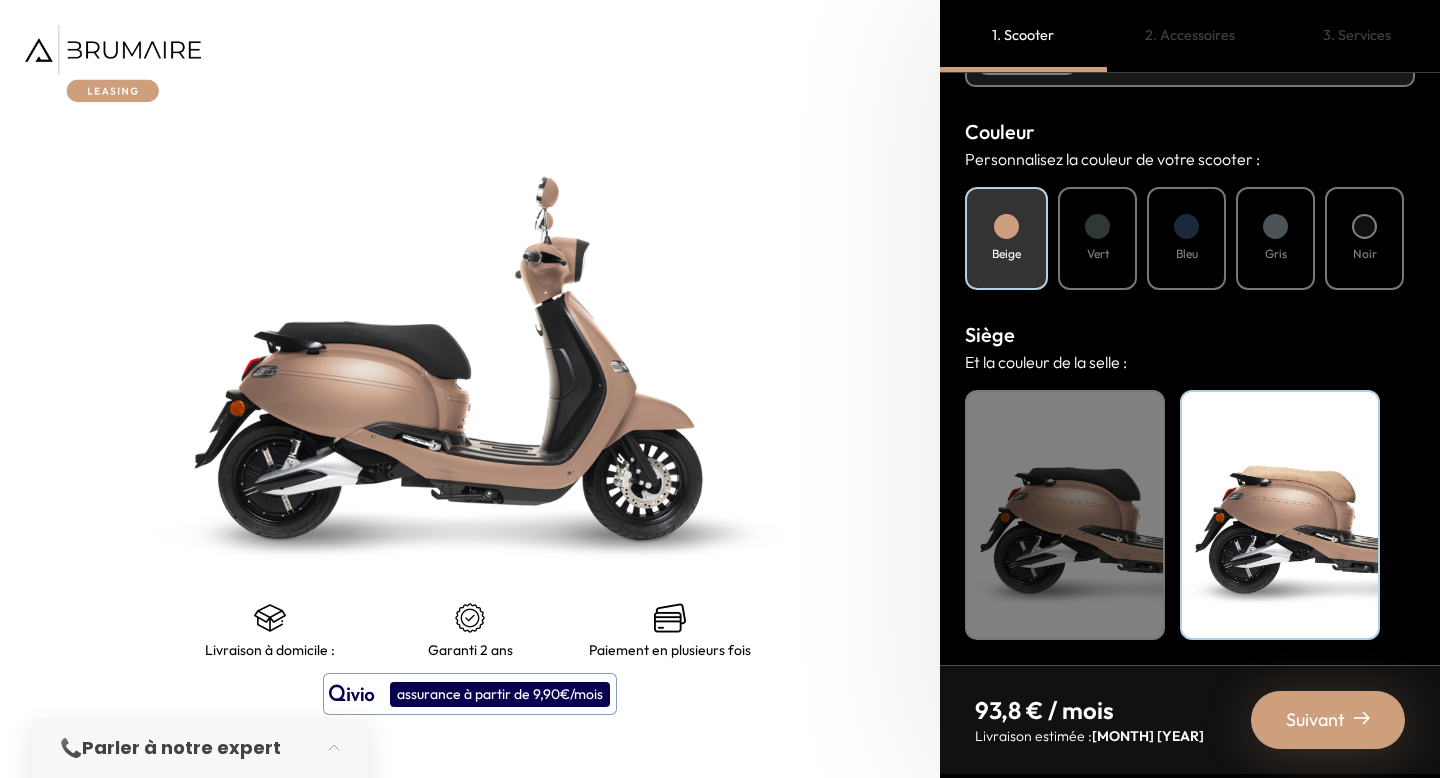 click on "Suivant" at bounding box center (1315, 720) 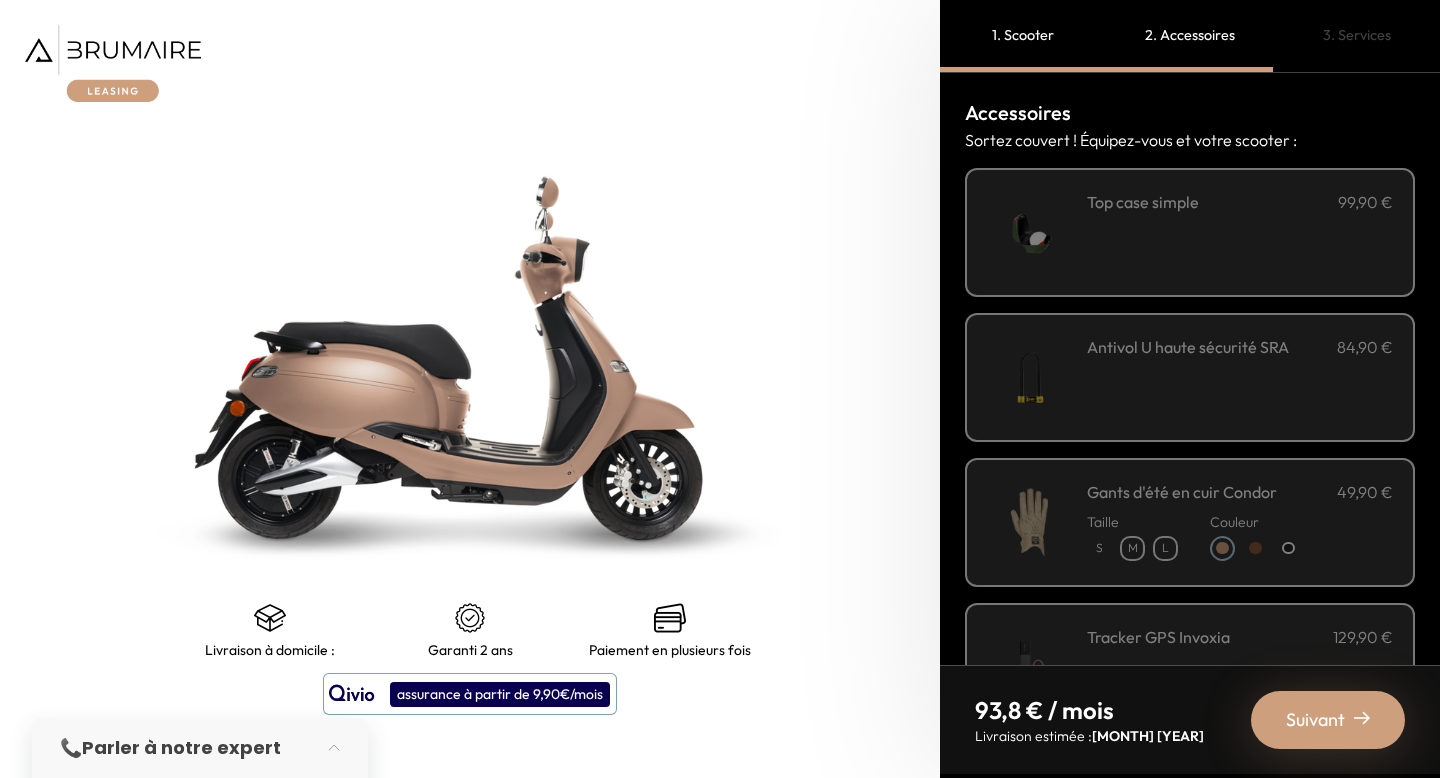 click on "**********" at bounding box center [1240, 232] 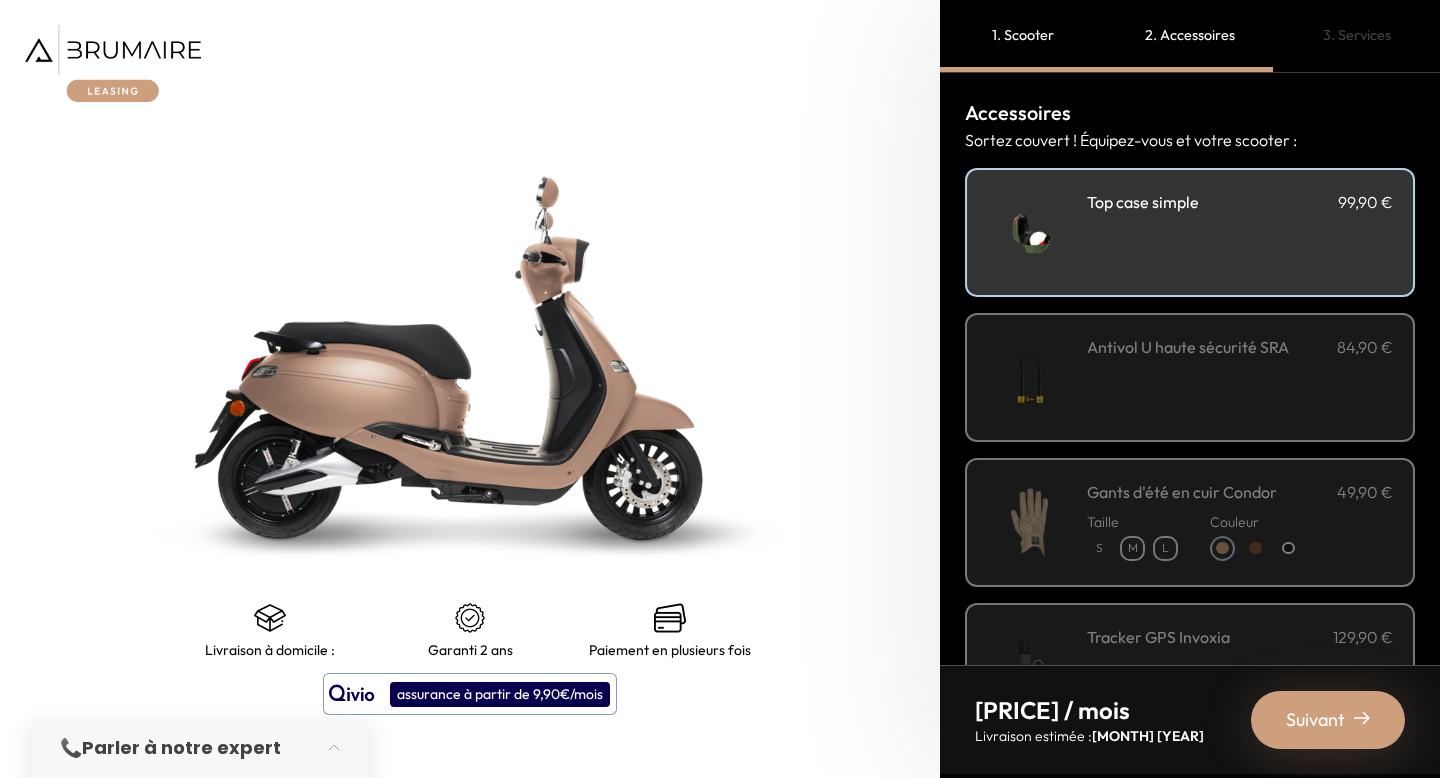 click on "Antivol U haute sécurité SRA
84,90 €" at bounding box center (1240, 377) 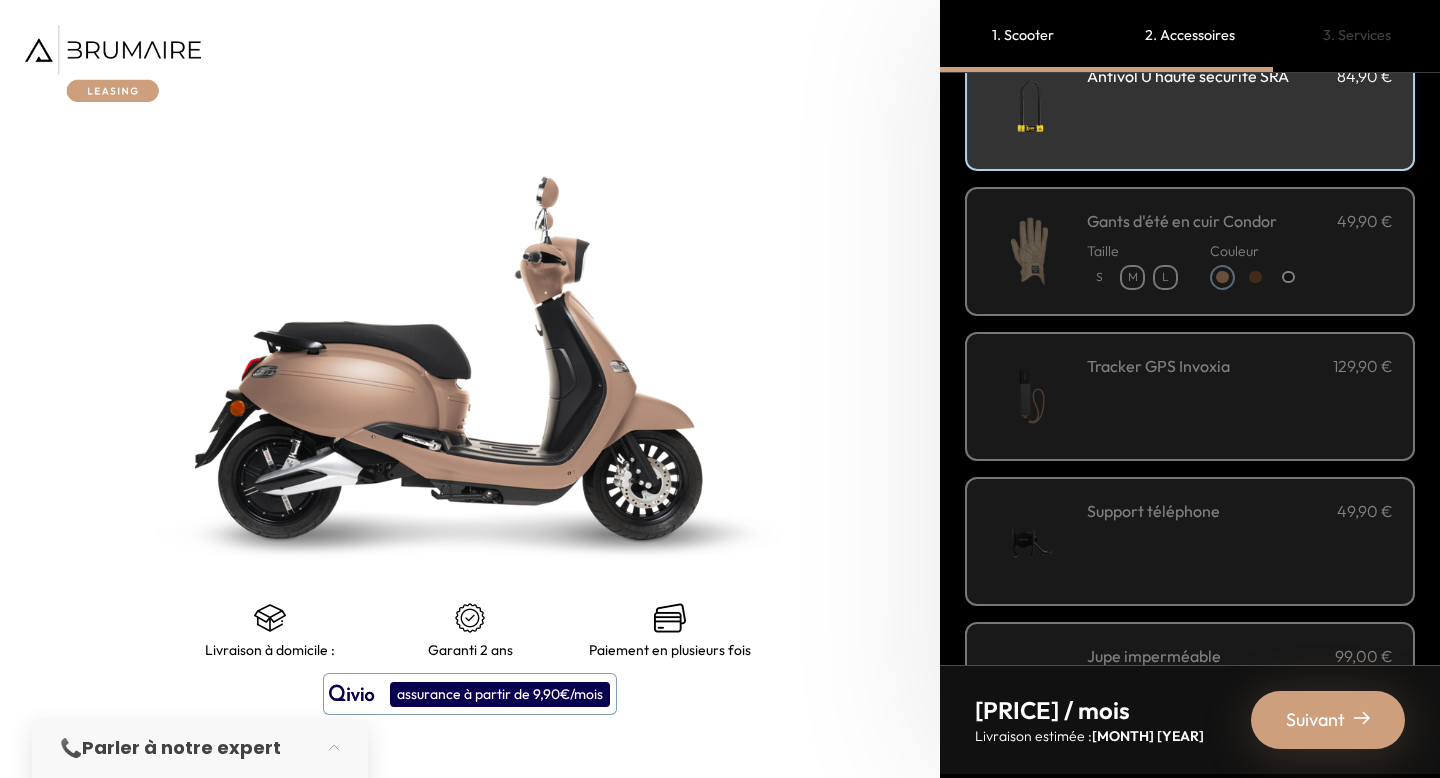 scroll, scrollTop: 672, scrollLeft: 0, axis: vertical 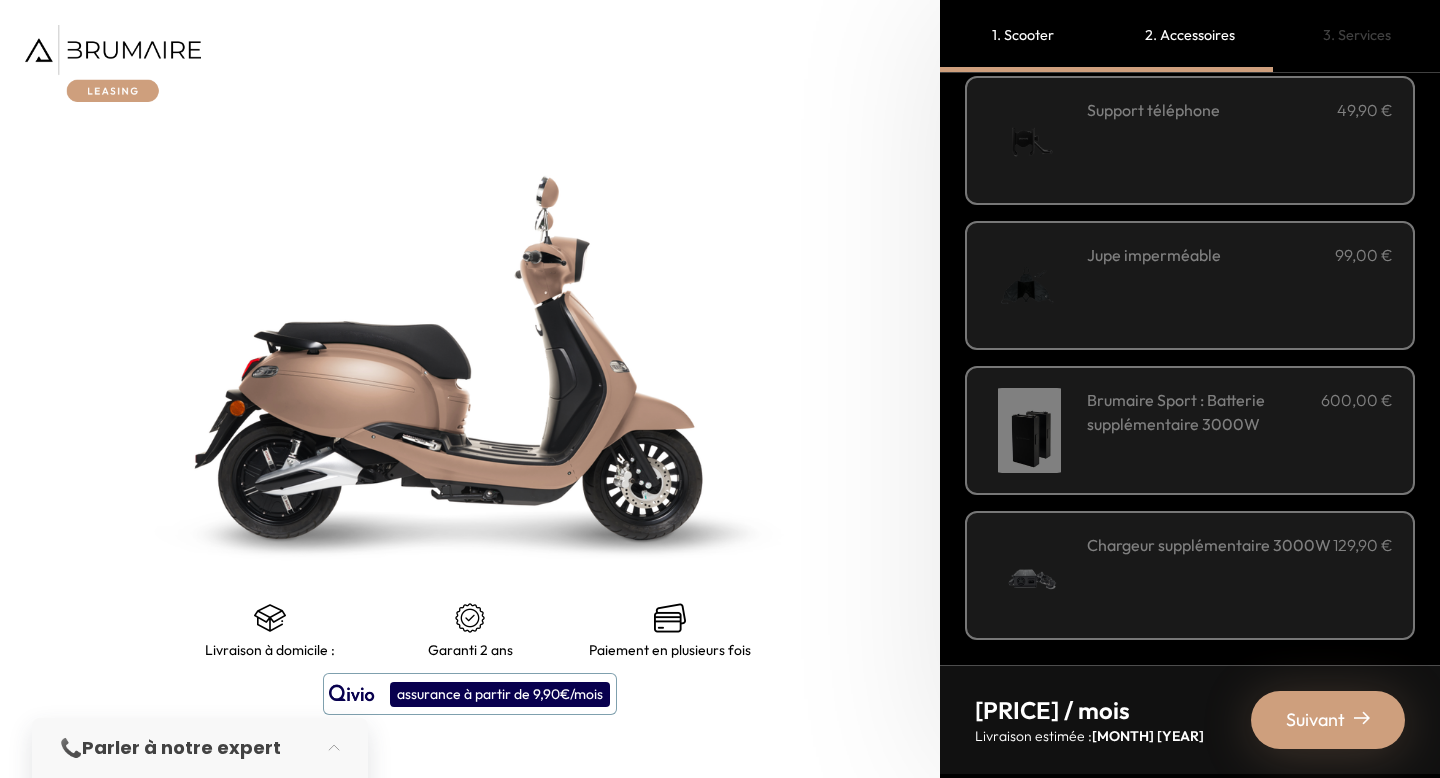 click on "Brumaire Sport : Batterie supplémentaire 3000W" at bounding box center [1204, 412] 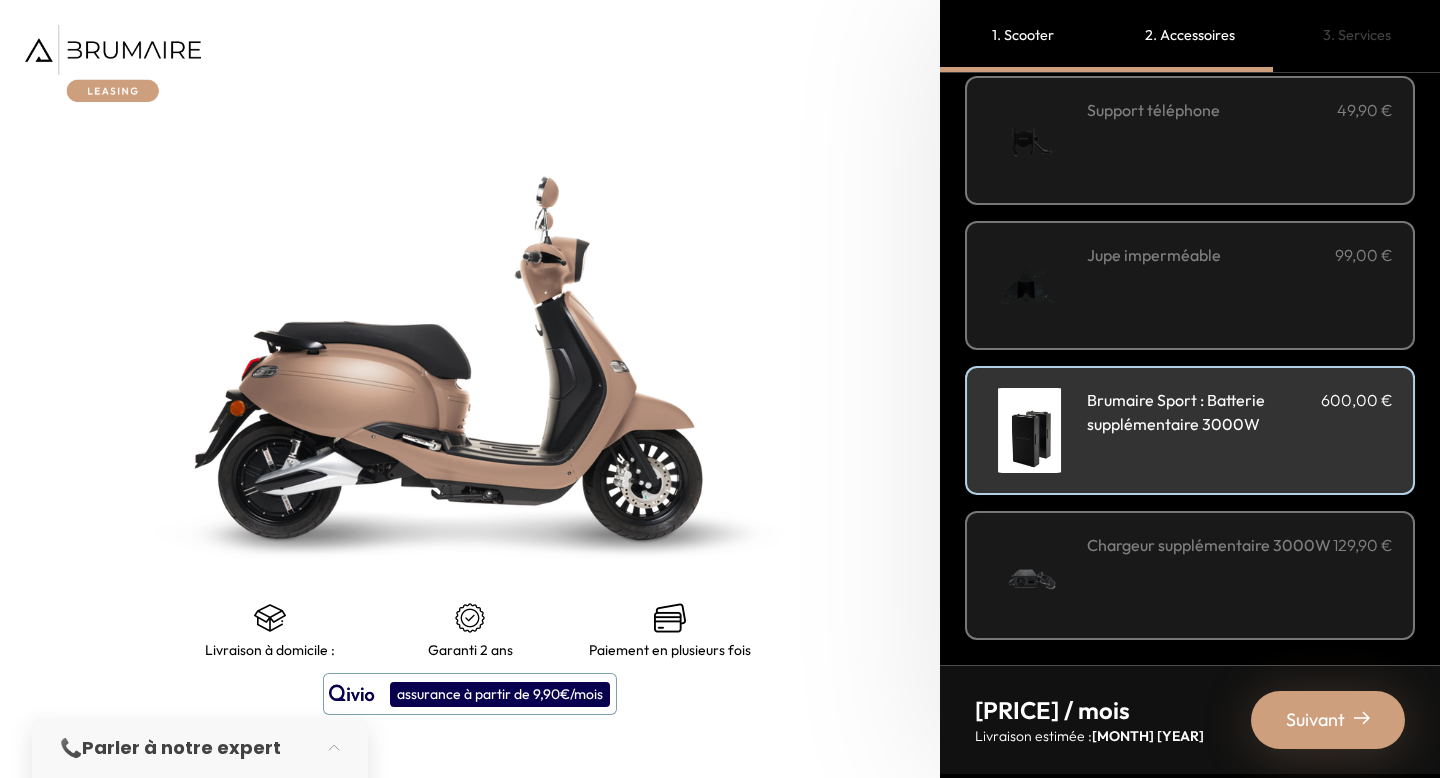 click on "Suivant" at bounding box center (1328, 720) 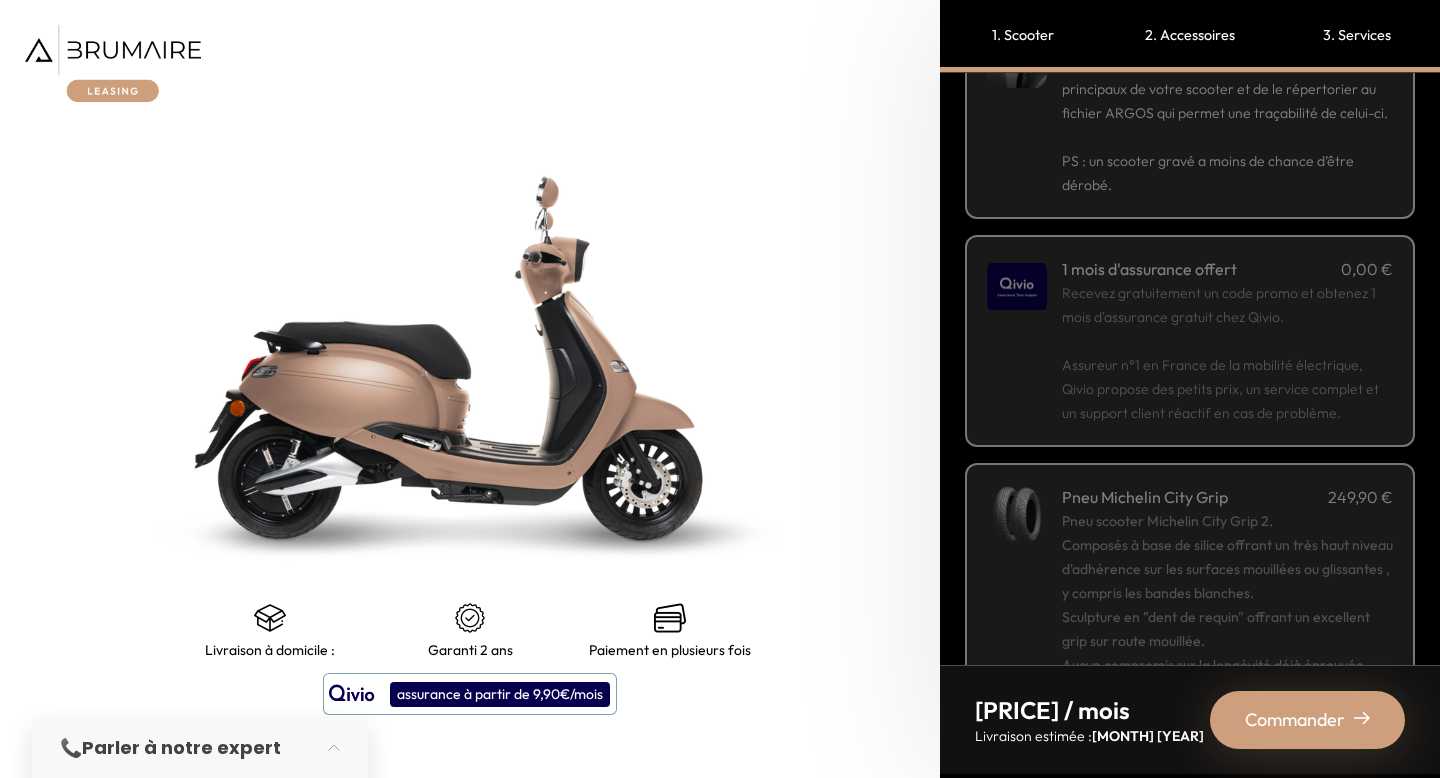 scroll, scrollTop: 316, scrollLeft: 0, axis: vertical 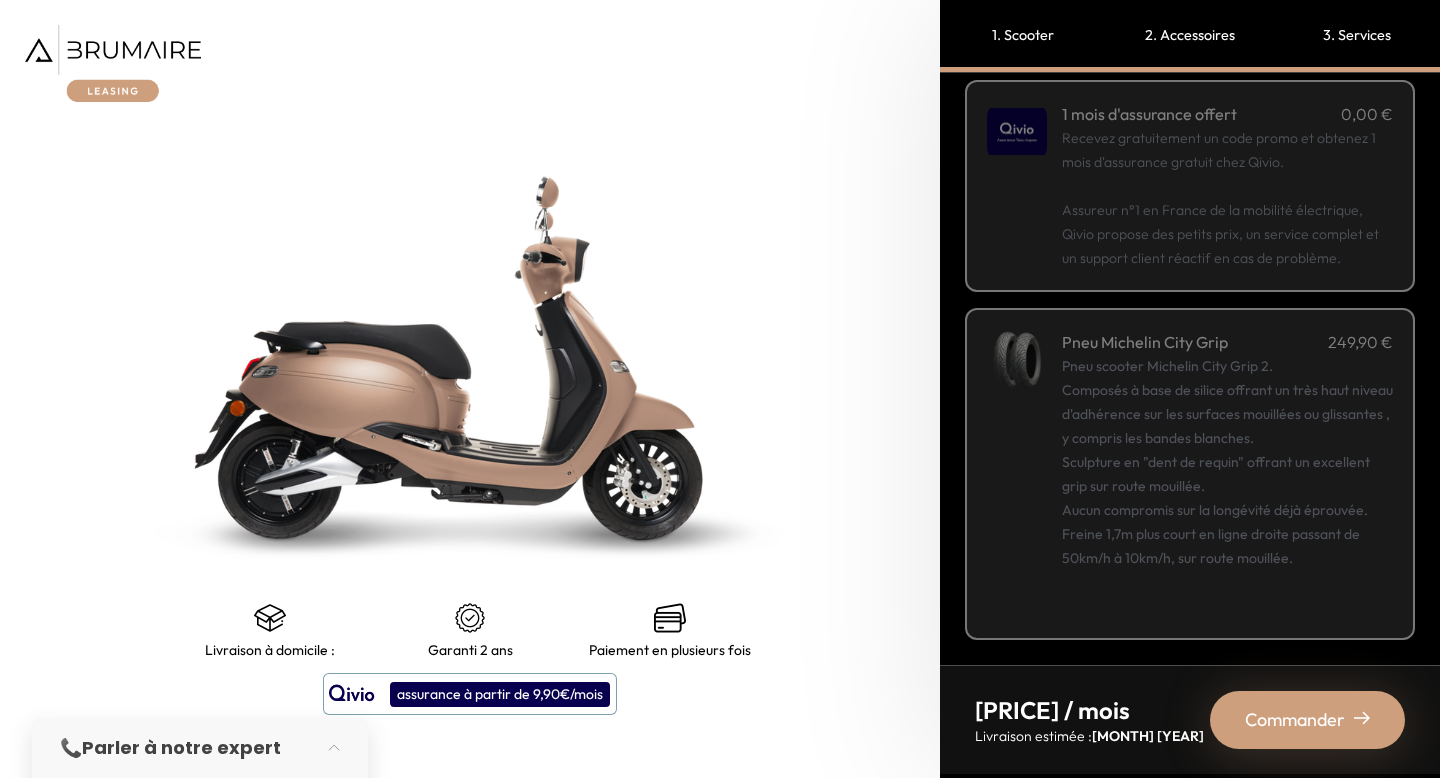 click on "Commander" at bounding box center (1295, 720) 